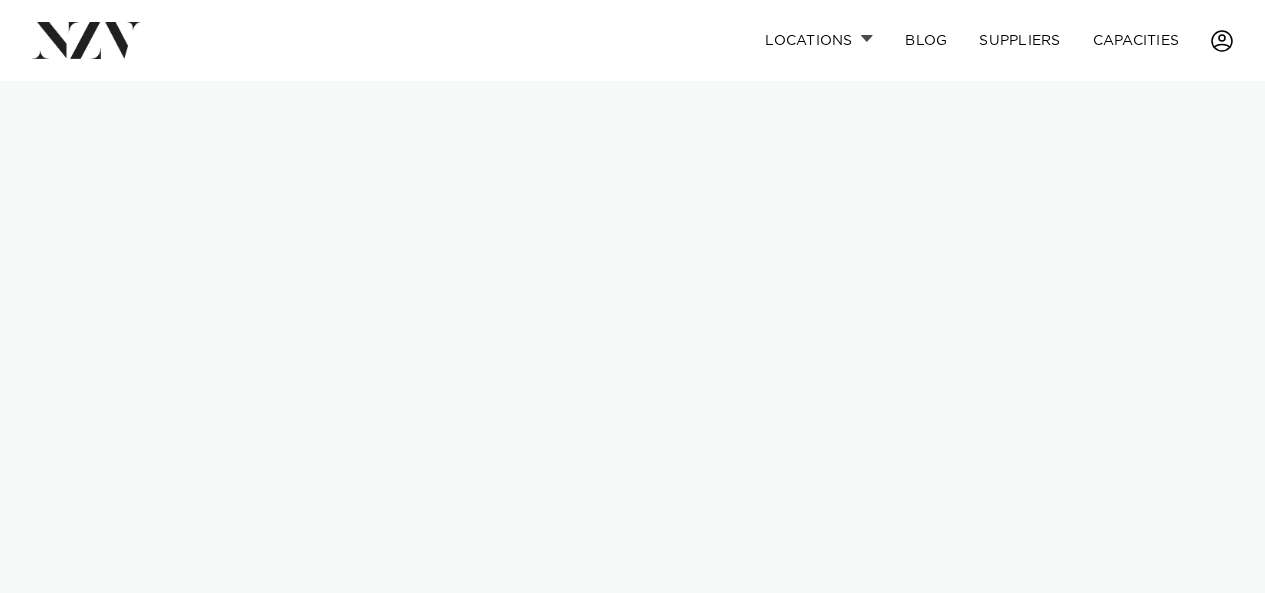 scroll, scrollTop: 0, scrollLeft: 0, axis: both 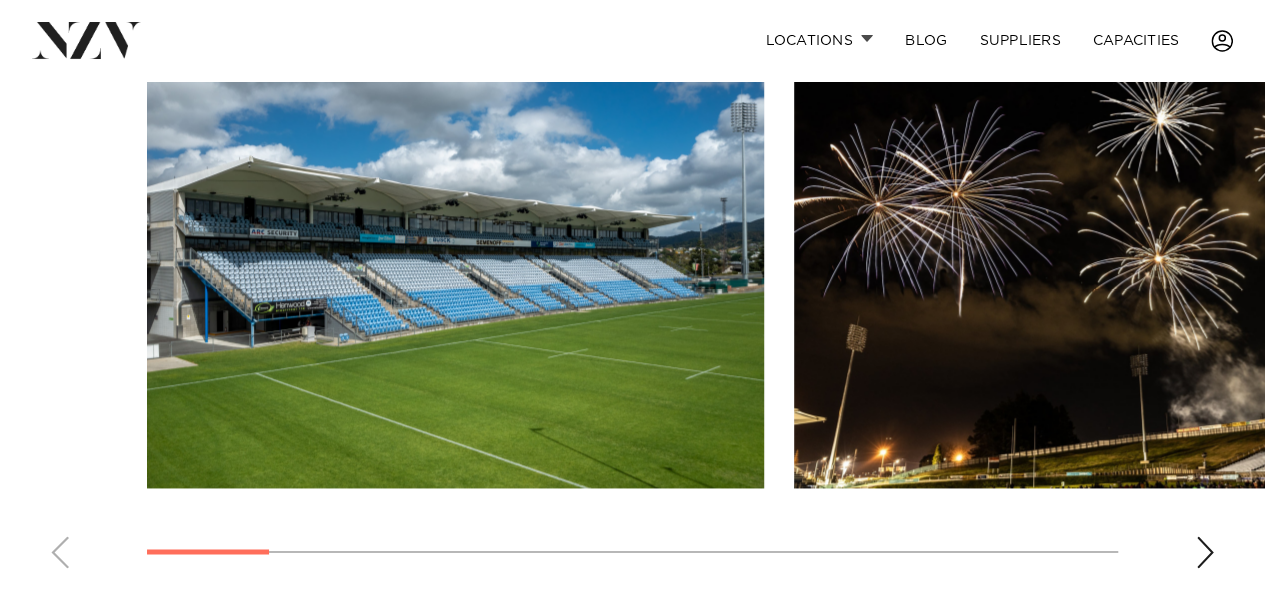 click on "Locations
[CITY]
[CITY]
[CITY]
[CITY]
[CITY]
[CITY]
[CITY]
[CITY]
[CITY]
[CITY]
[CITY]
[CITY]
[CITY]
[CITY]
[CITY]
[CITY]" at bounding box center (632, 252) 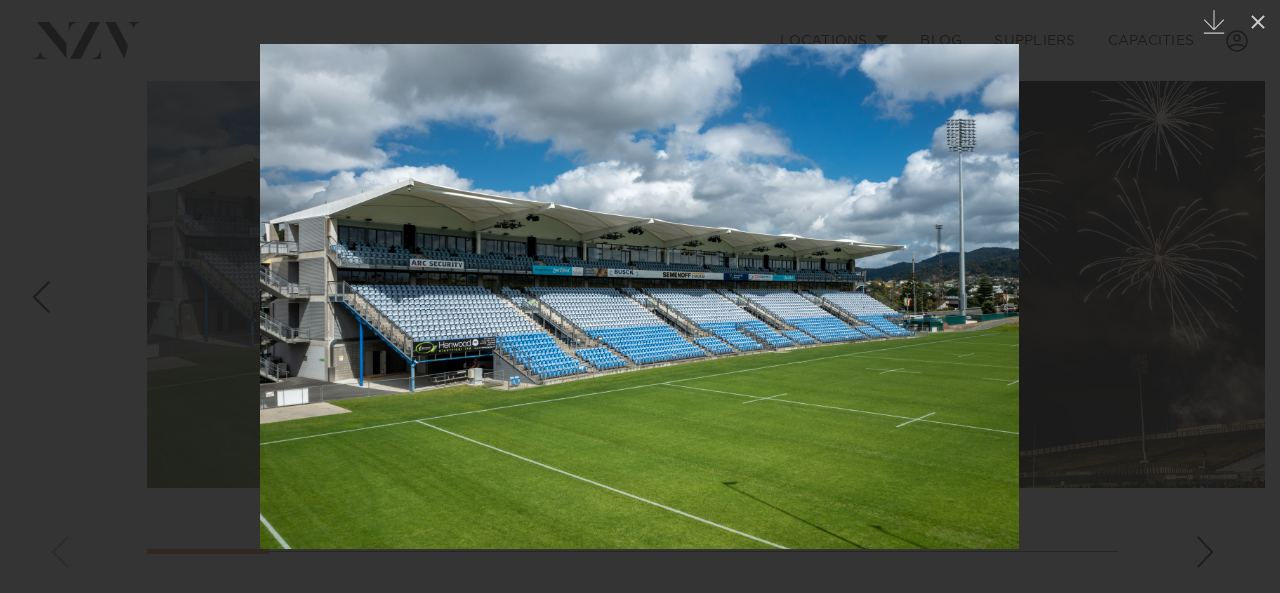 click at bounding box center [639, 296] 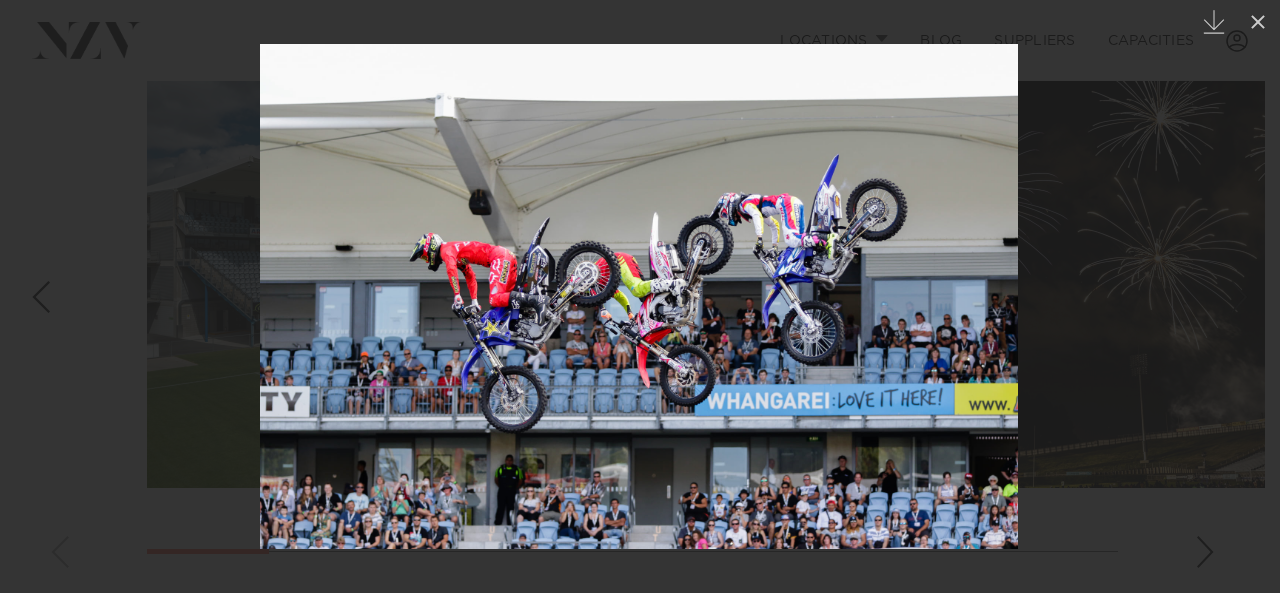 click at bounding box center [639, 296] 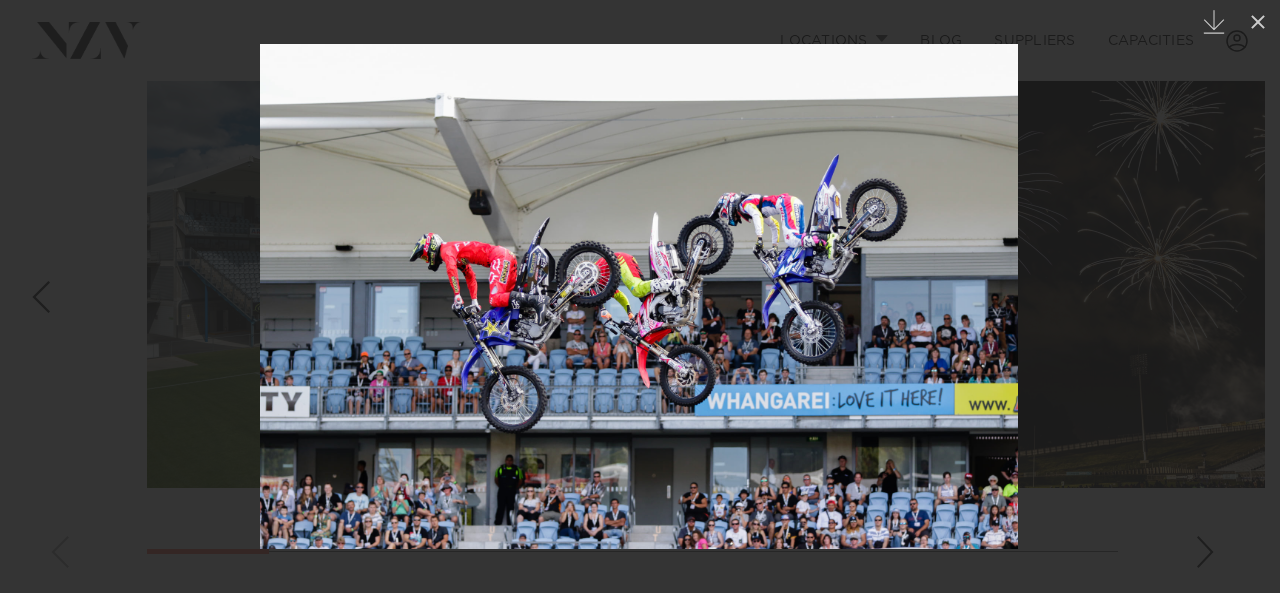 click at bounding box center (40, 297) 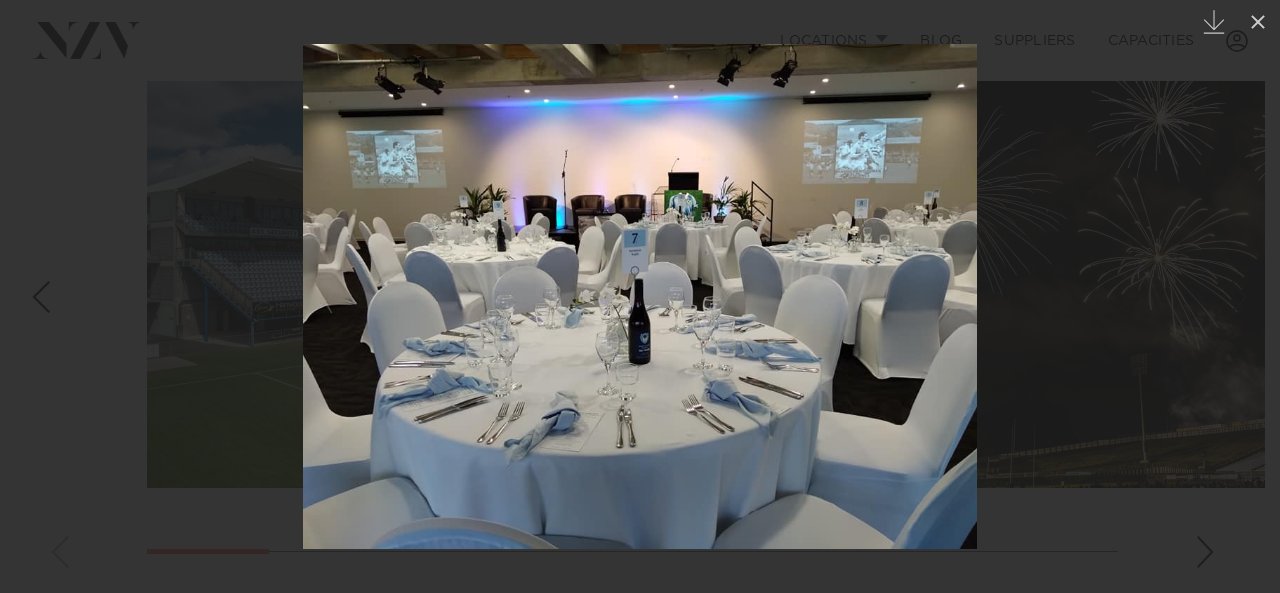 click at bounding box center [40, 297] 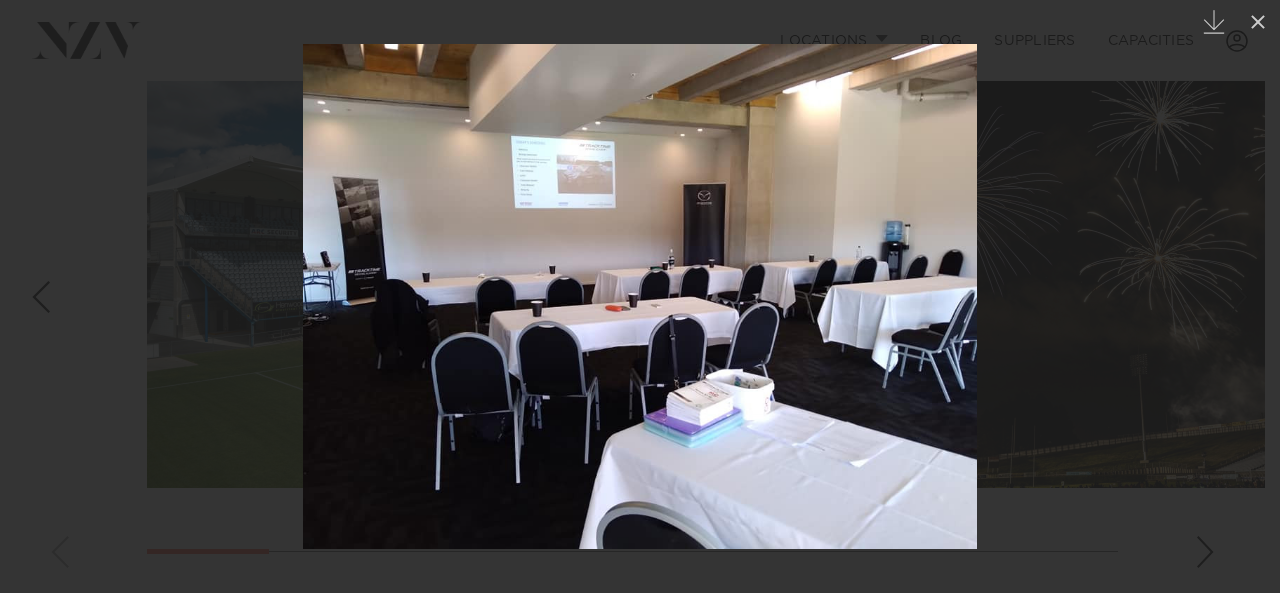 click at bounding box center [40, 297] 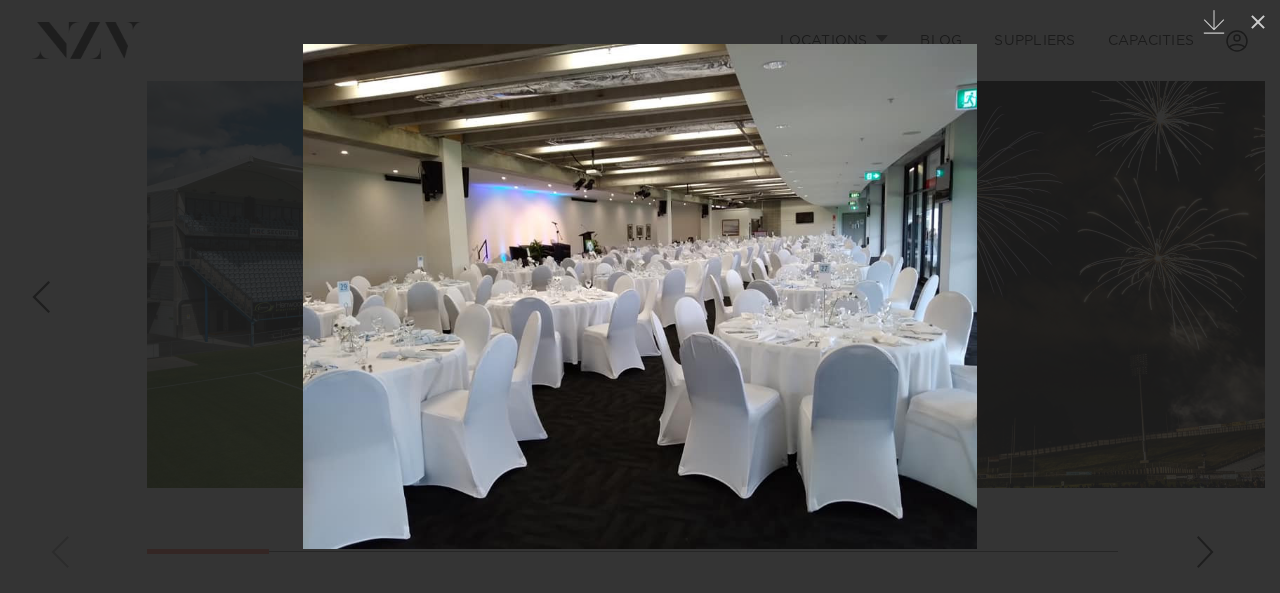 click at bounding box center (40, 297) 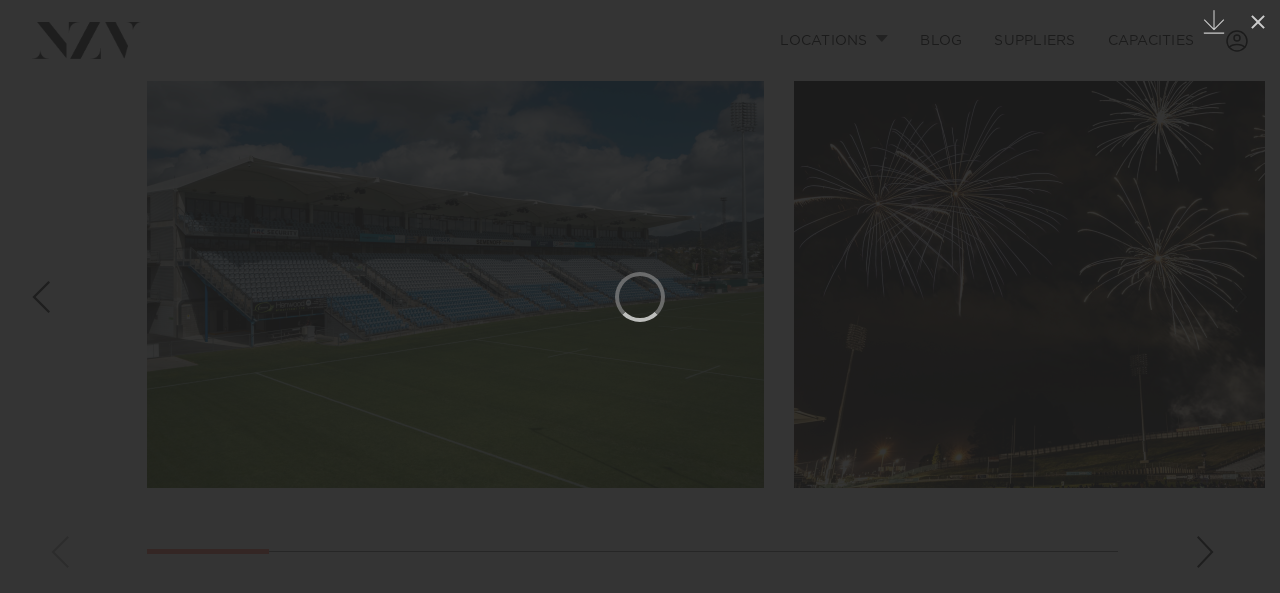 click at bounding box center (40, 297) 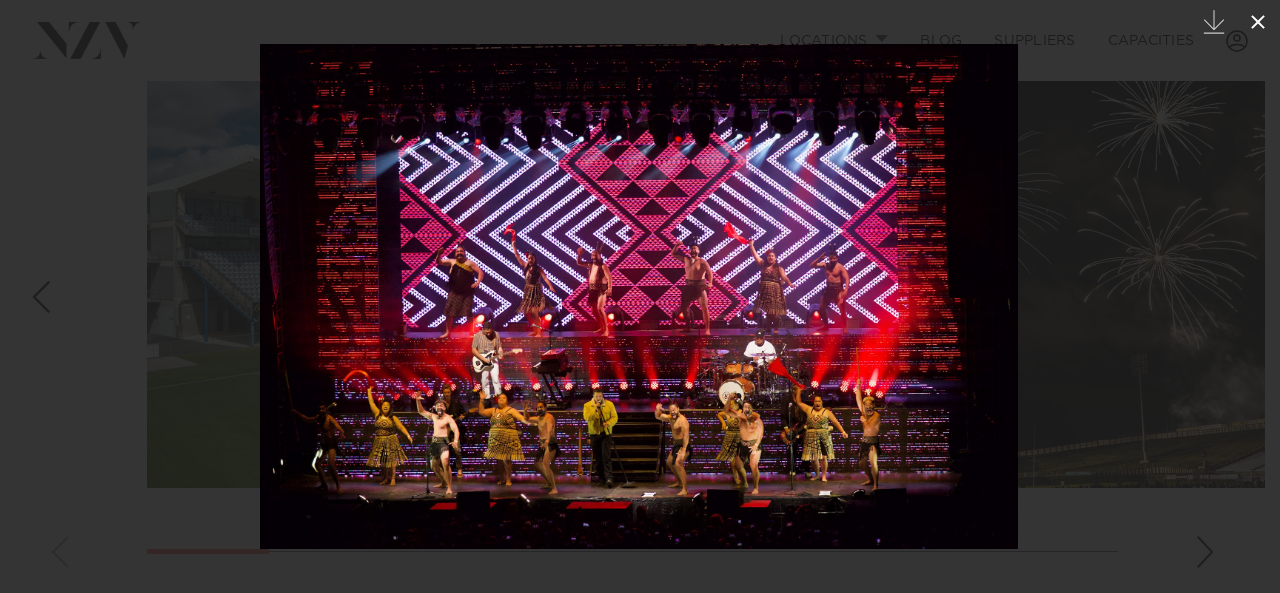 click 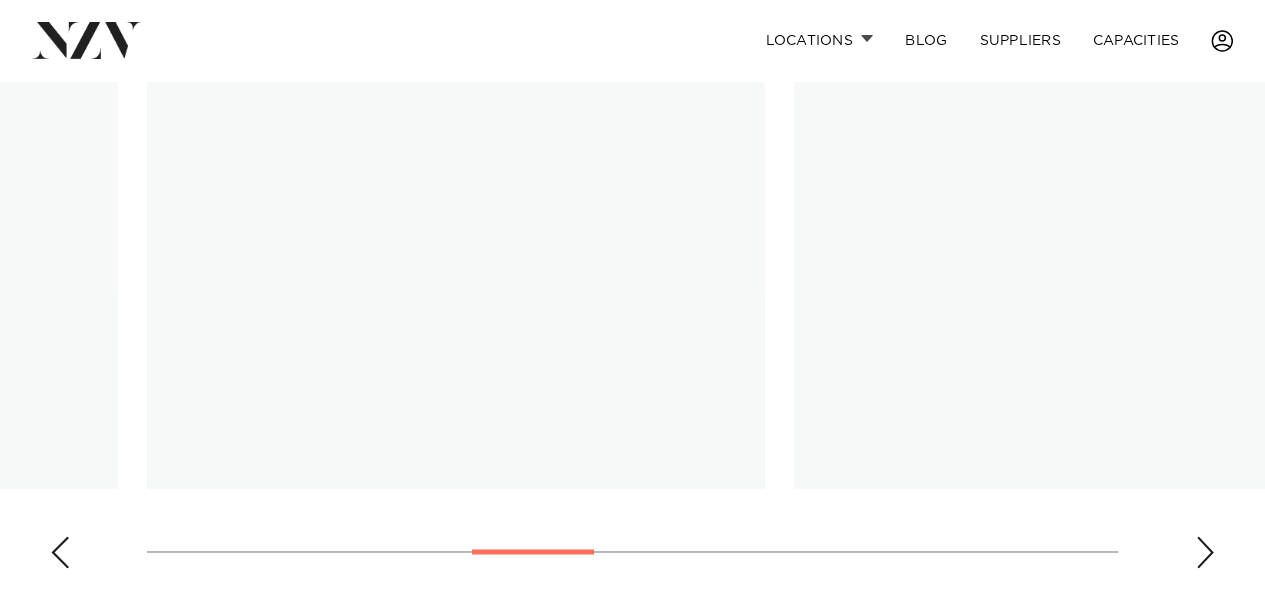 scroll, scrollTop: 0, scrollLeft: 0, axis: both 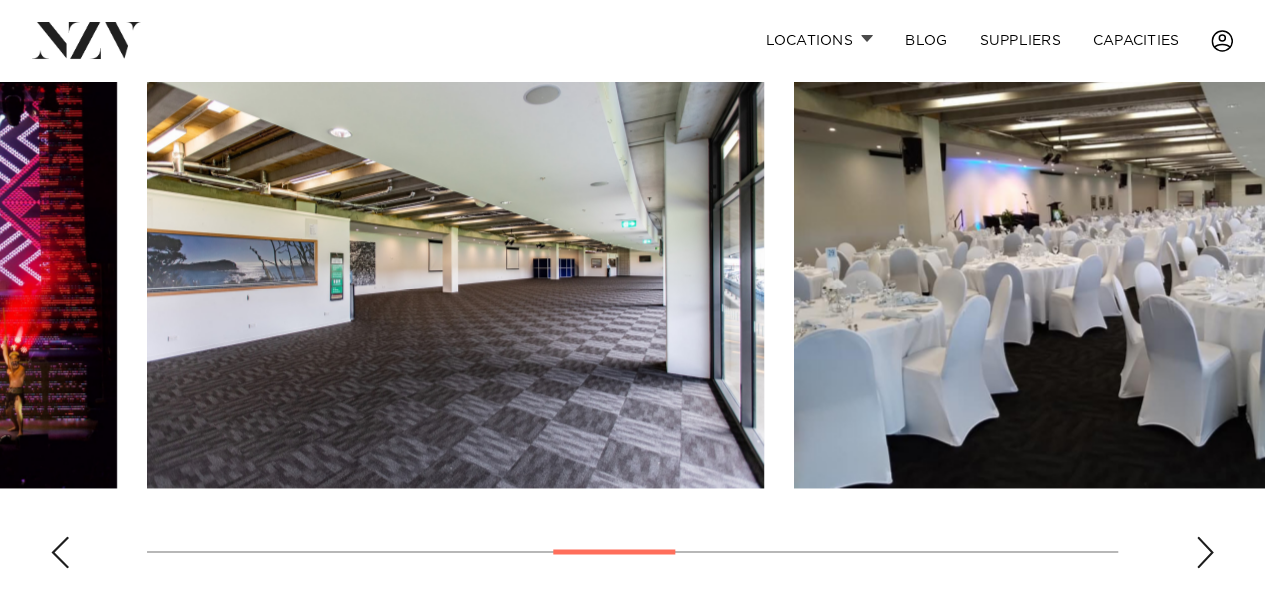 click at bounding box center [1205, 552] 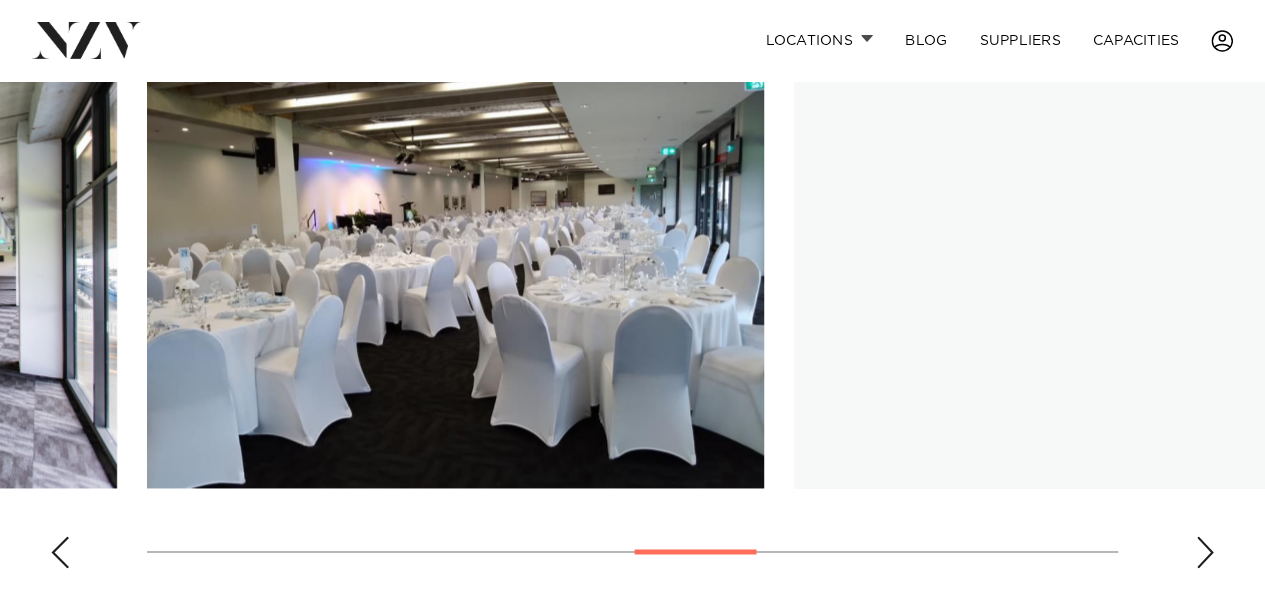 click at bounding box center [1205, 552] 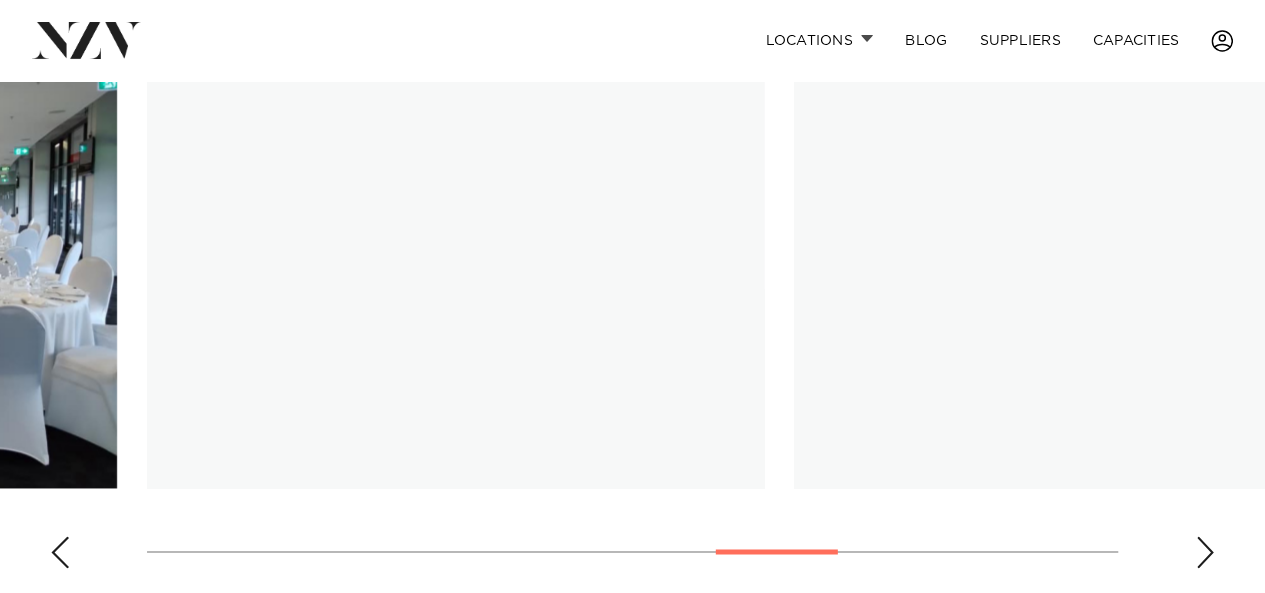 click at bounding box center [1205, 552] 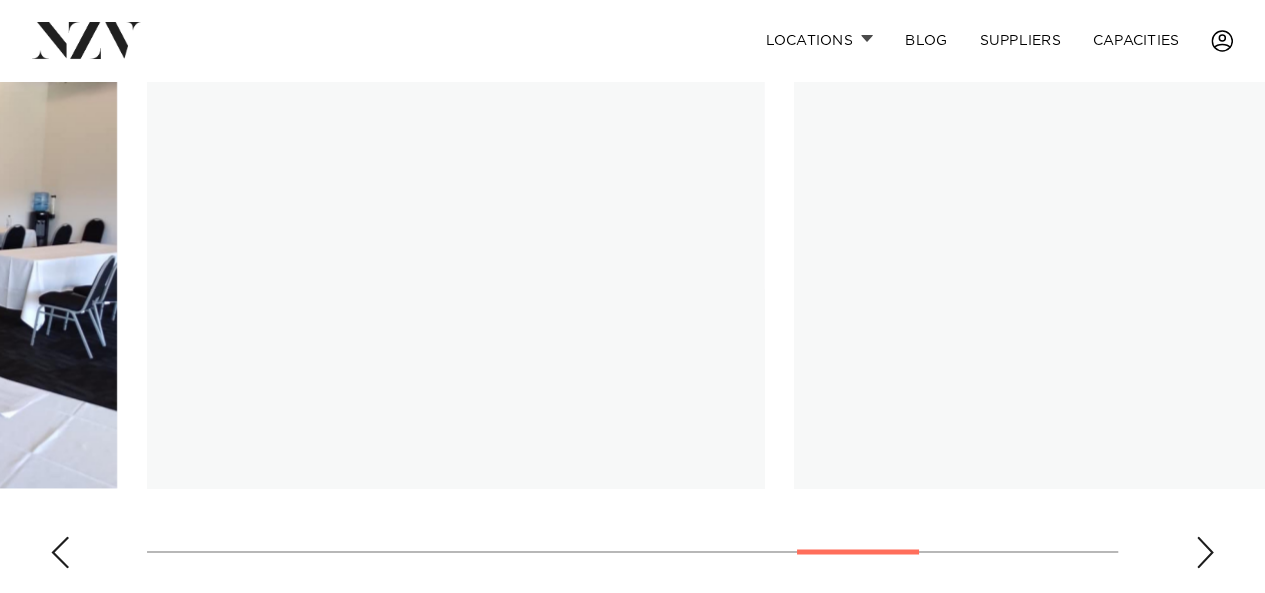 click at bounding box center (1205, 552) 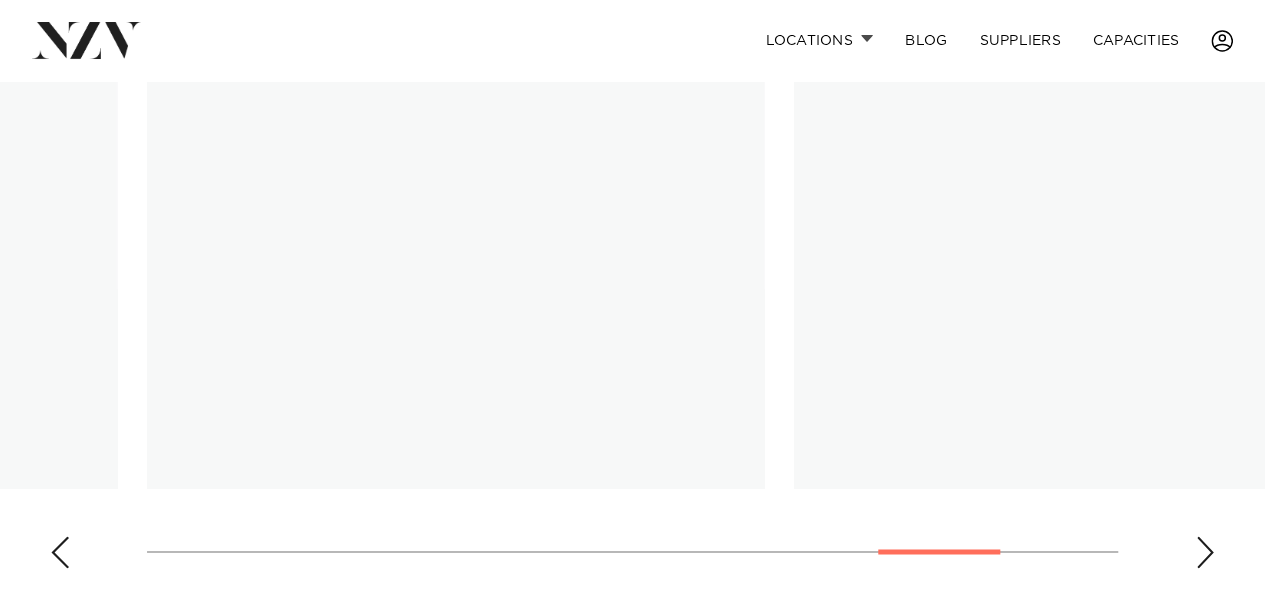 click at bounding box center [1205, 552] 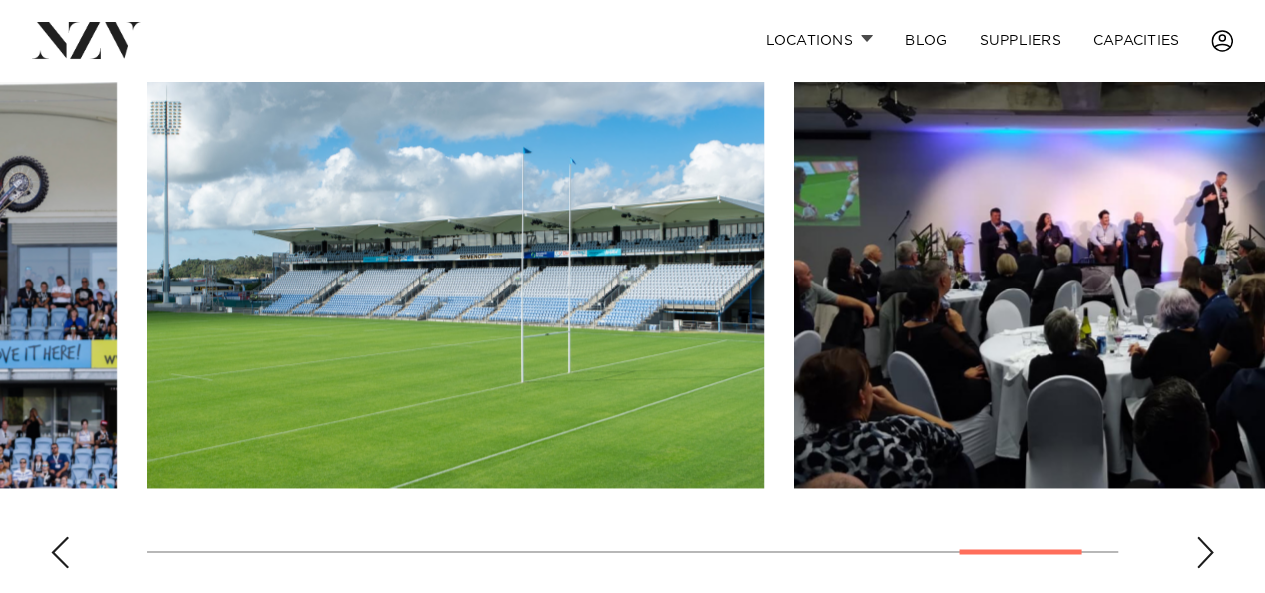 click at bounding box center (60, 552) 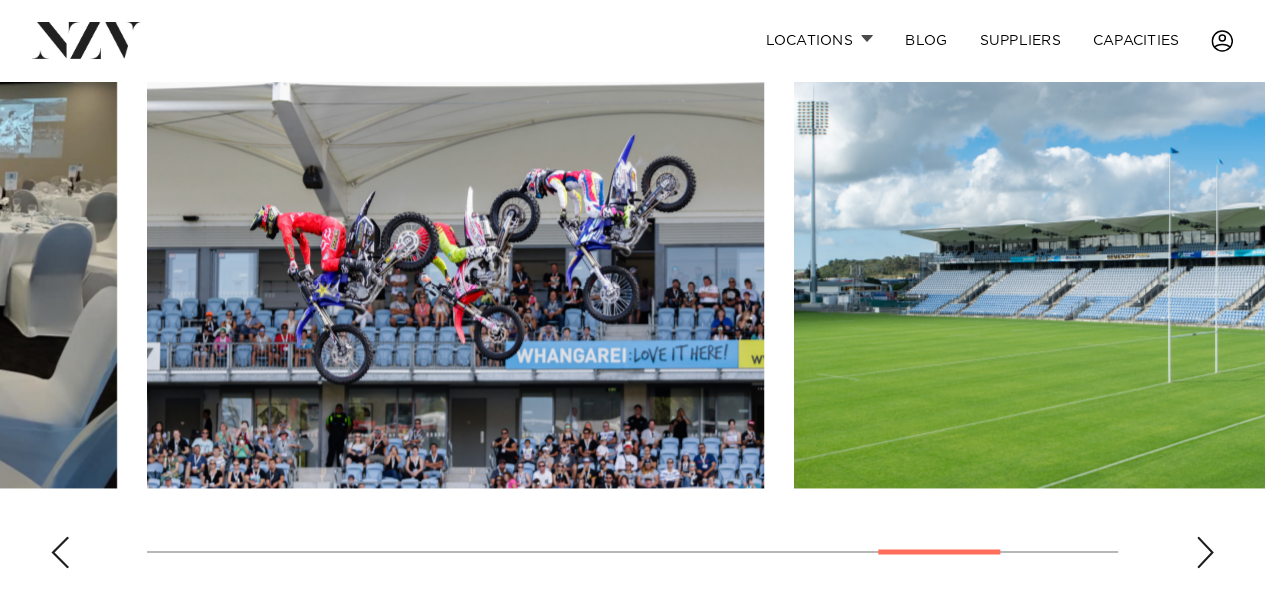 click at bounding box center (60, 552) 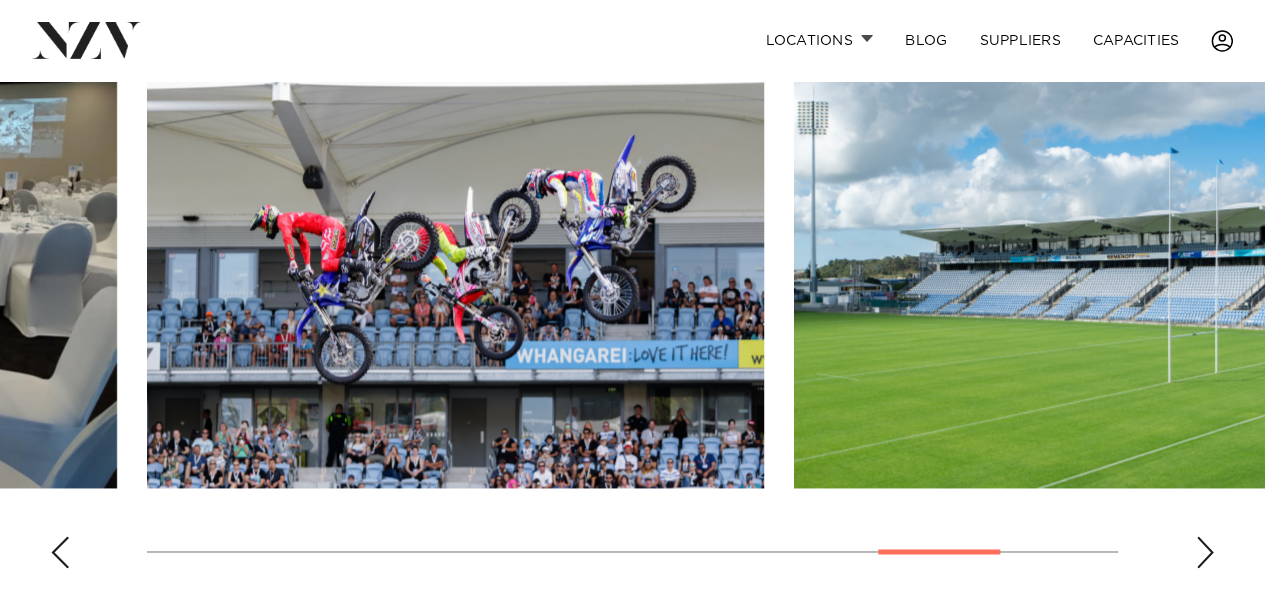 click at bounding box center (60, 552) 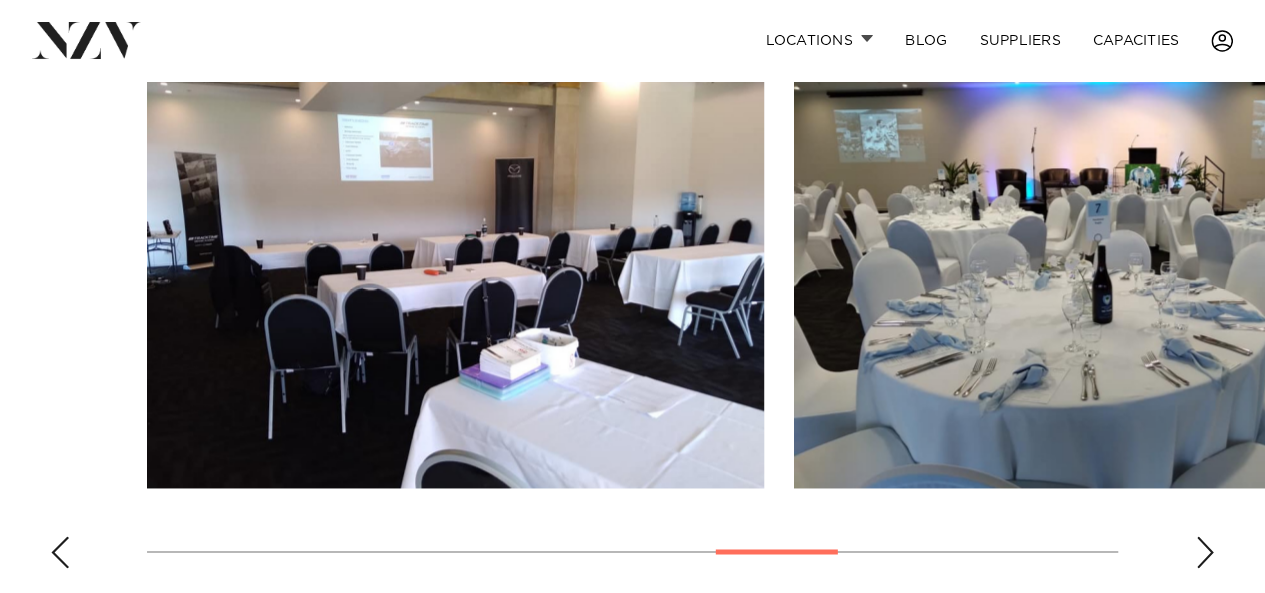 click at bounding box center [60, 552] 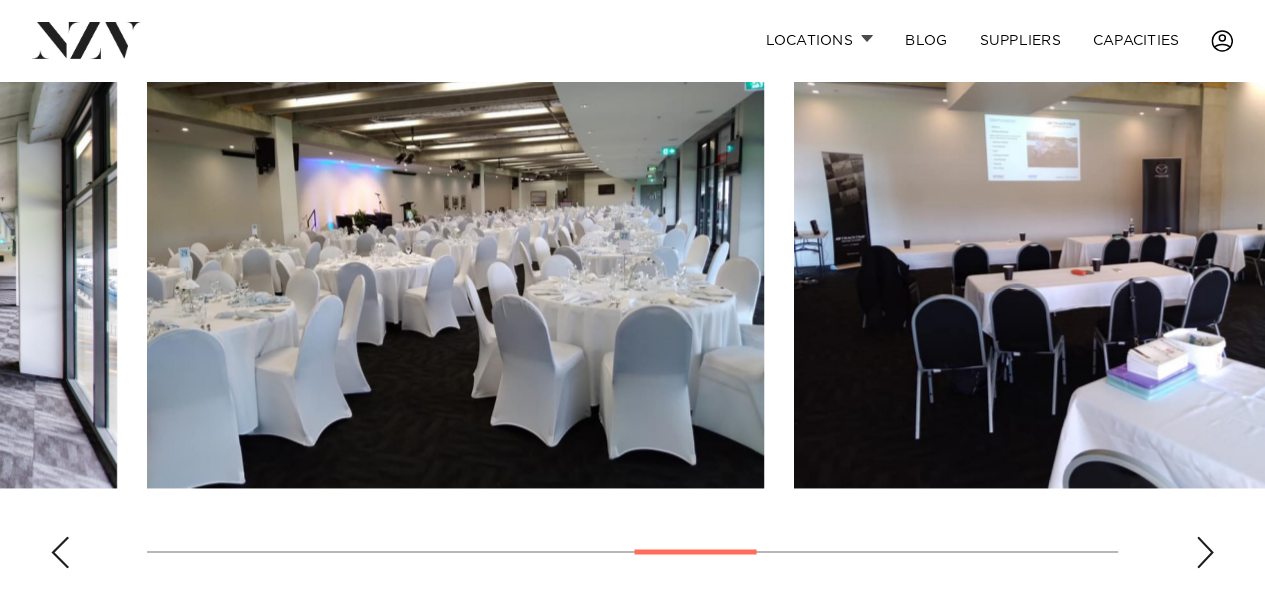 click at bounding box center (60, 552) 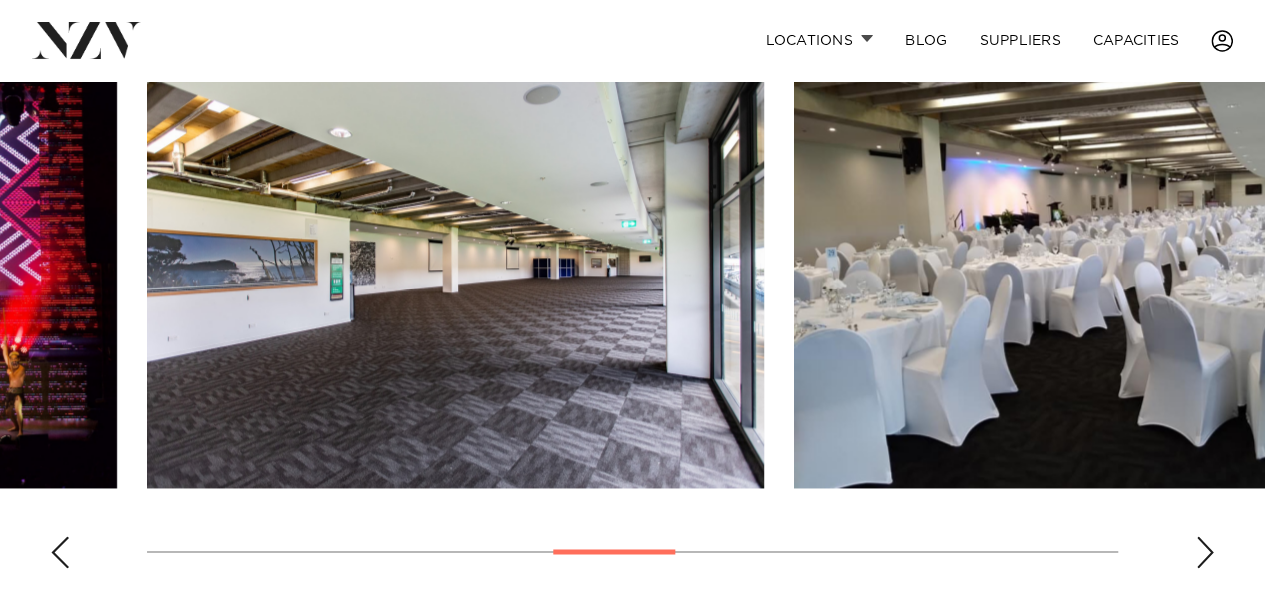 click at bounding box center (60, 552) 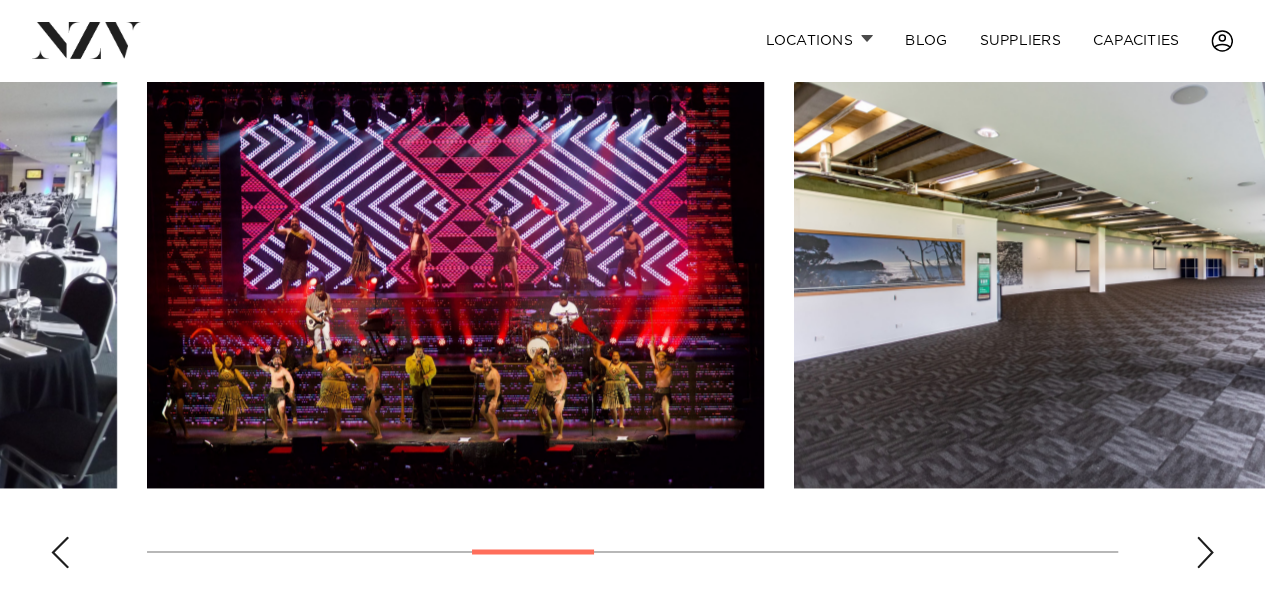click at bounding box center (60, 552) 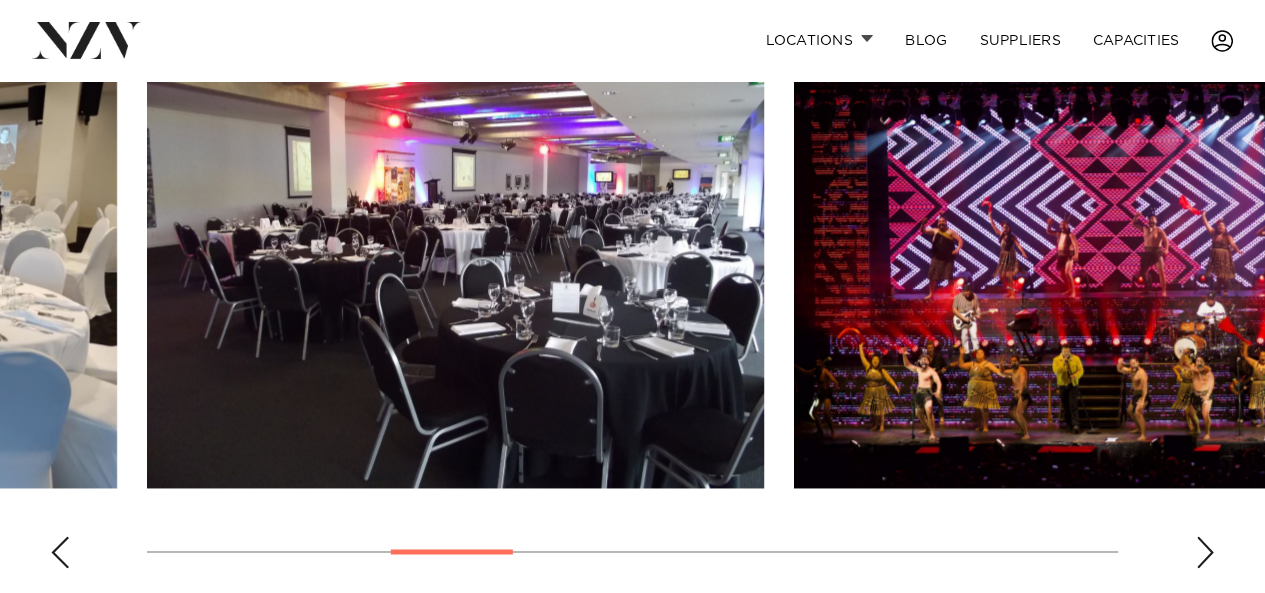 click at bounding box center [60, 552] 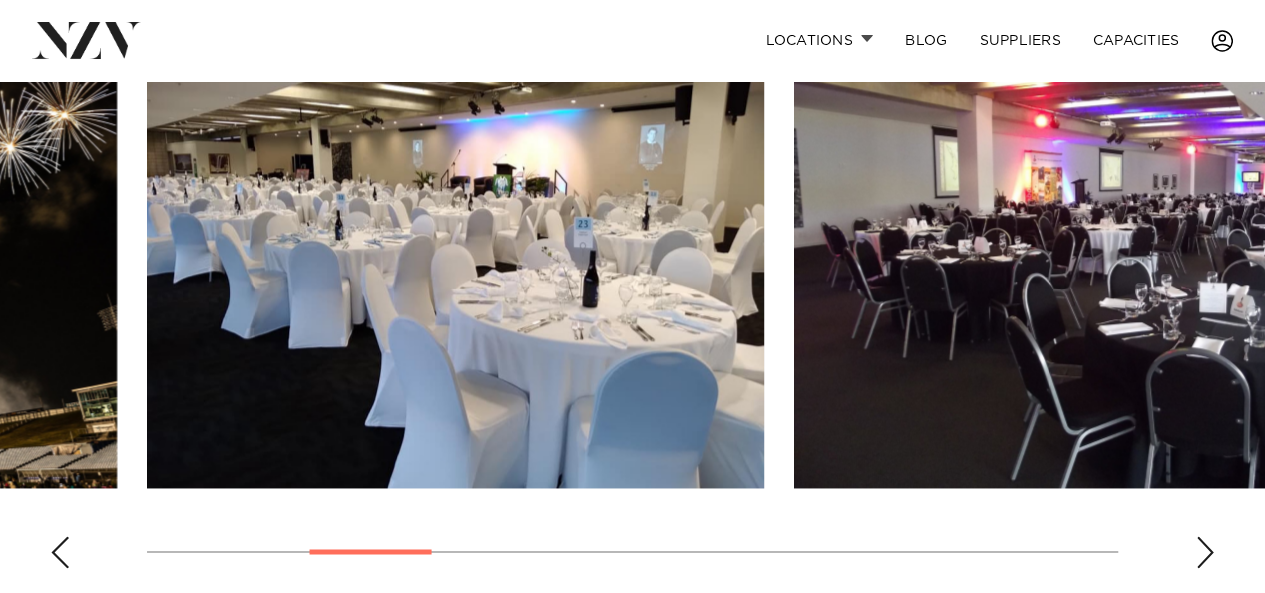 click at bounding box center [60, 552] 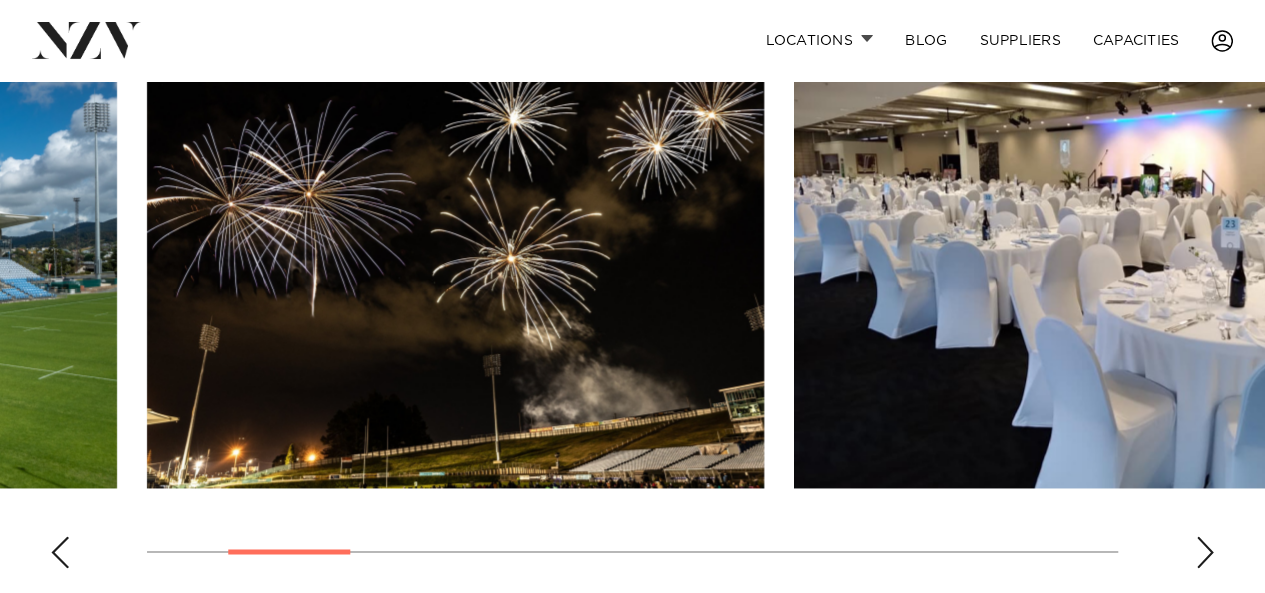 click at bounding box center [60, 552] 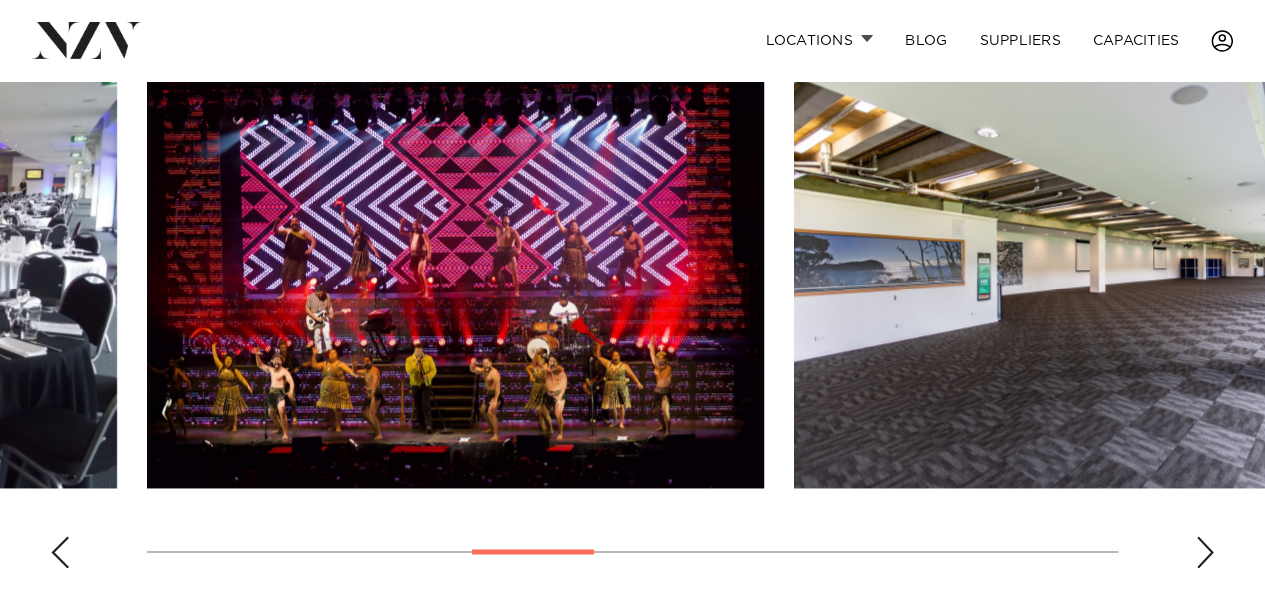 click at bounding box center (632, 309) 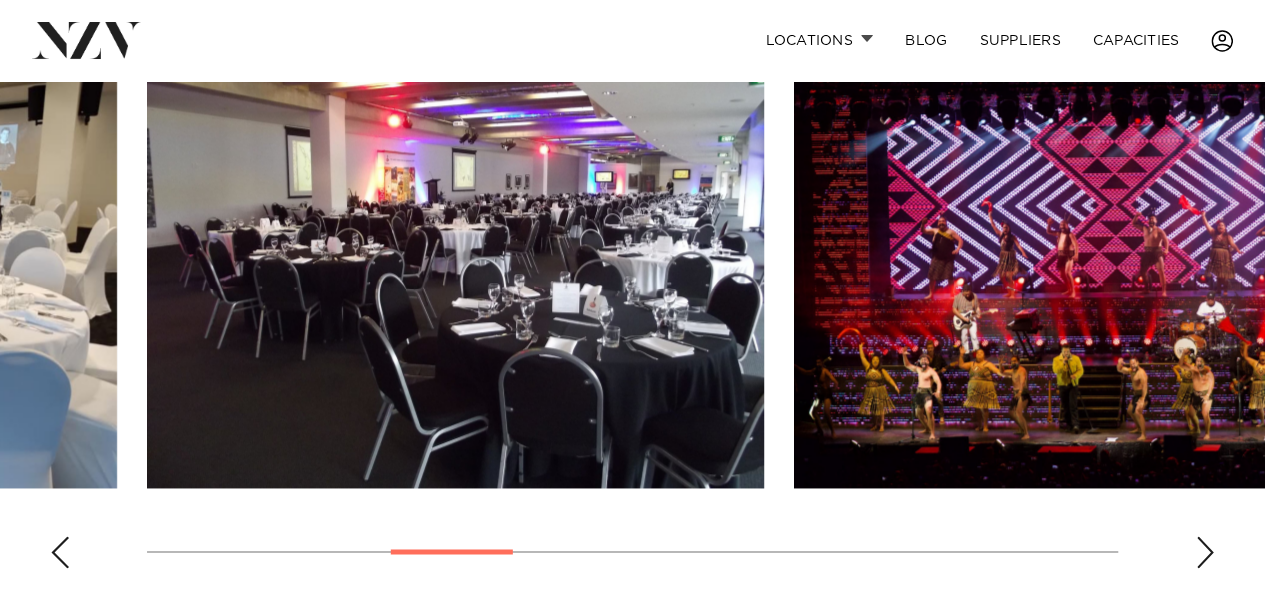 click at bounding box center [60, 552] 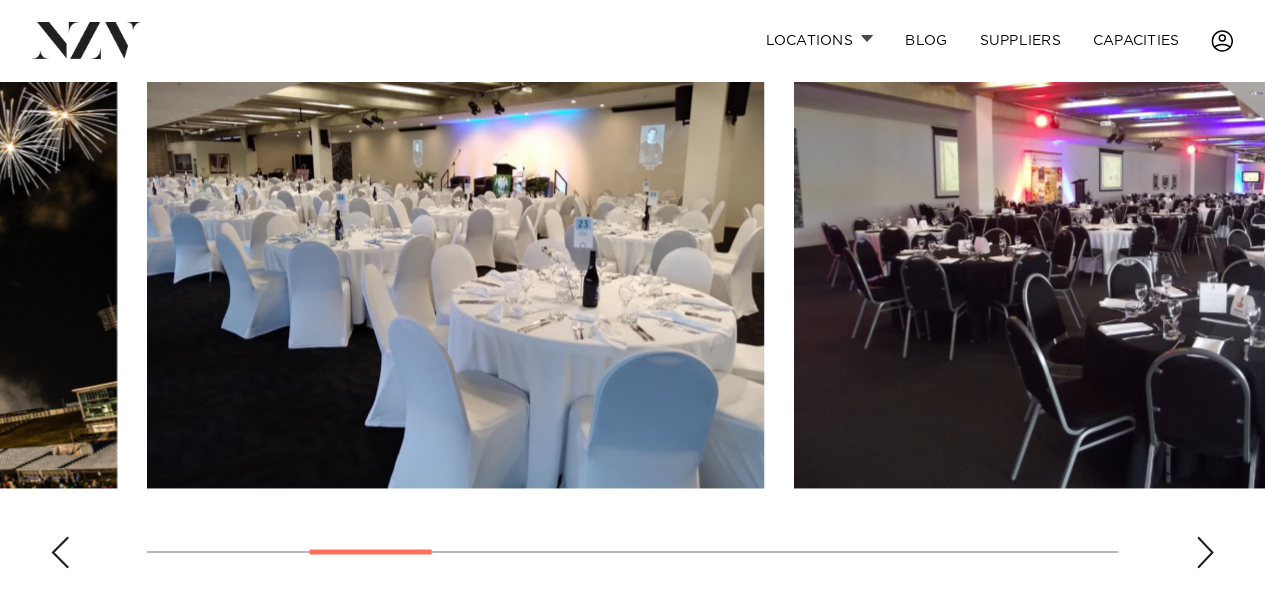 click at bounding box center (60, 552) 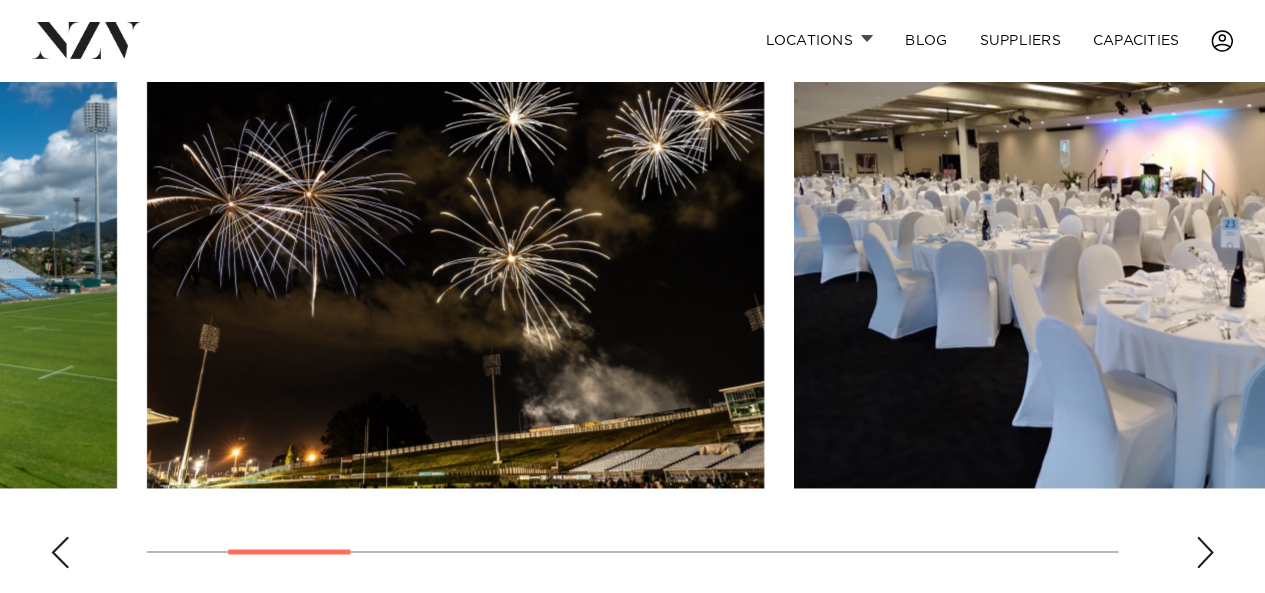 click at bounding box center [60, 552] 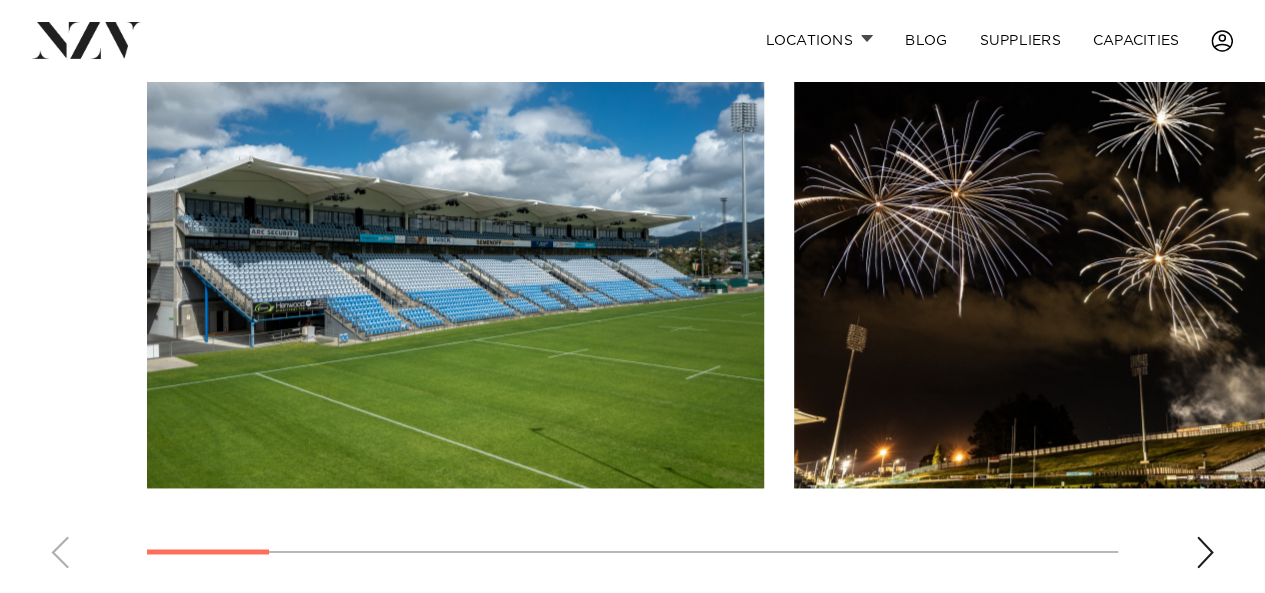 click at bounding box center [632, 309] 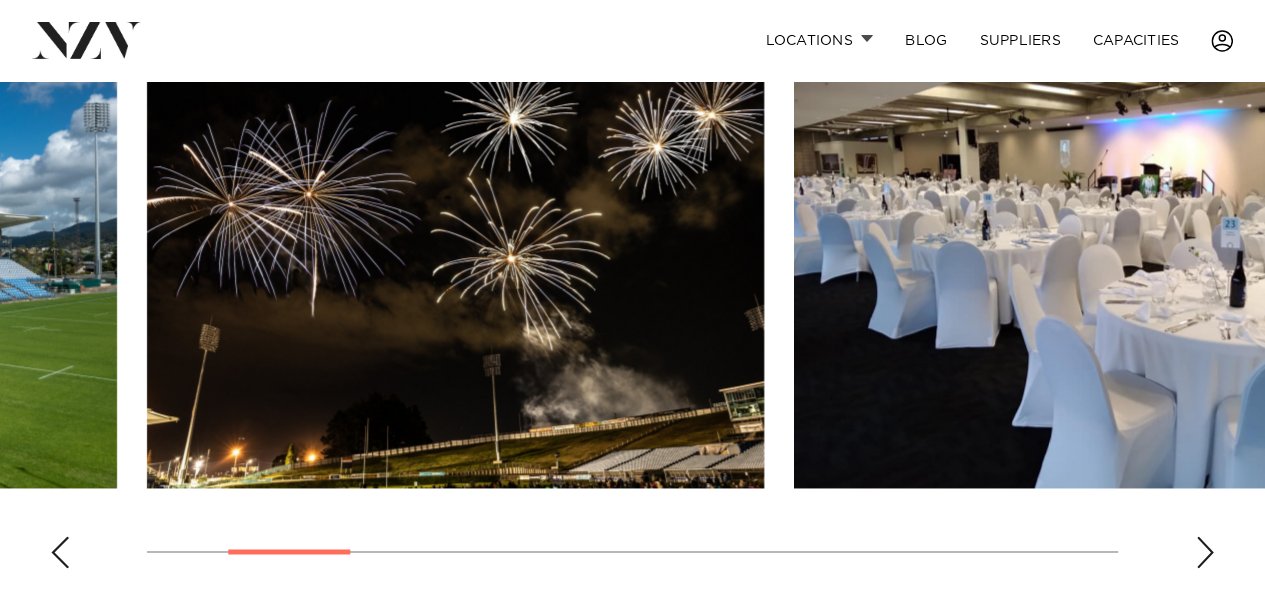 click at bounding box center (1205, 552) 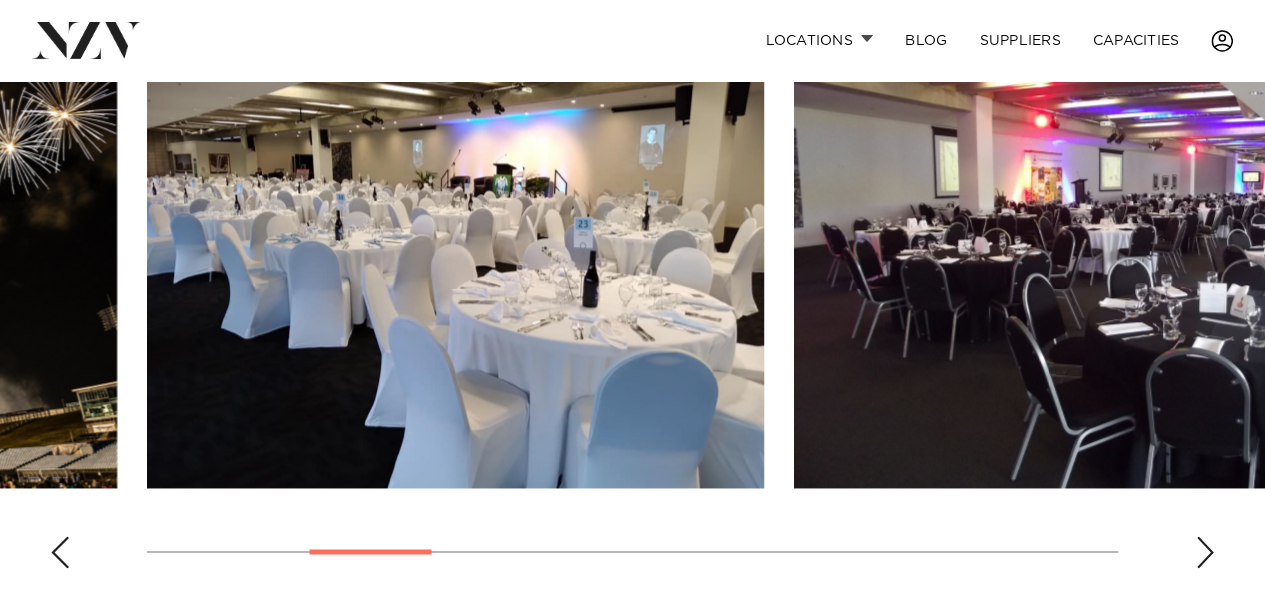 click at bounding box center (1205, 552) 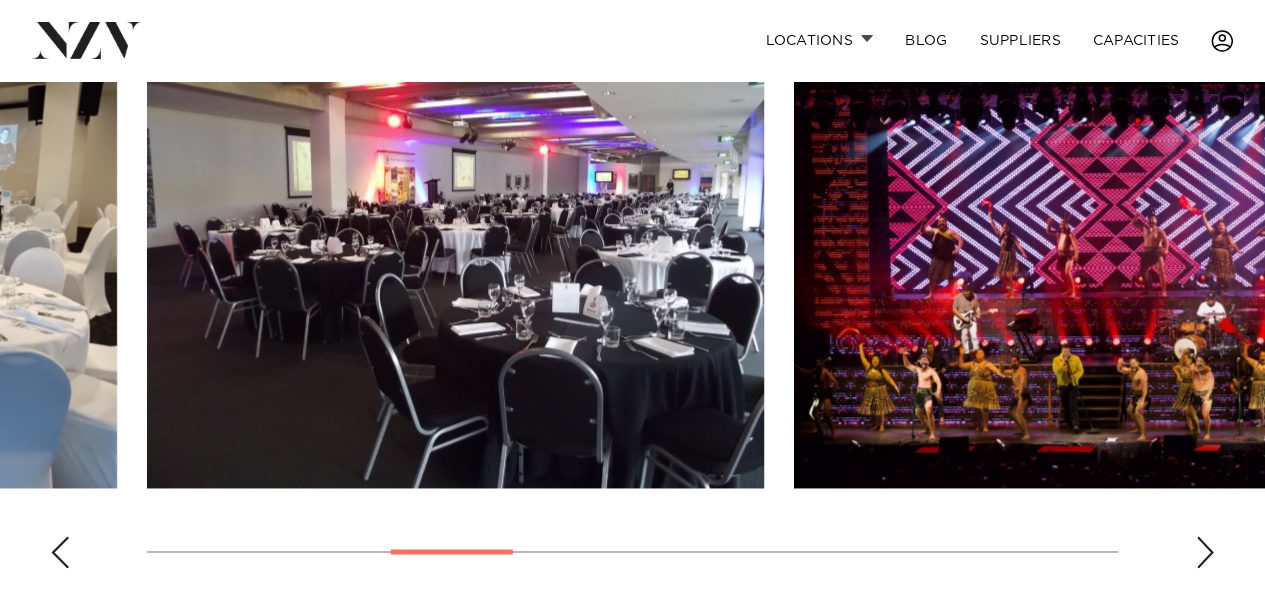 click at bounding box center (1205, 552) 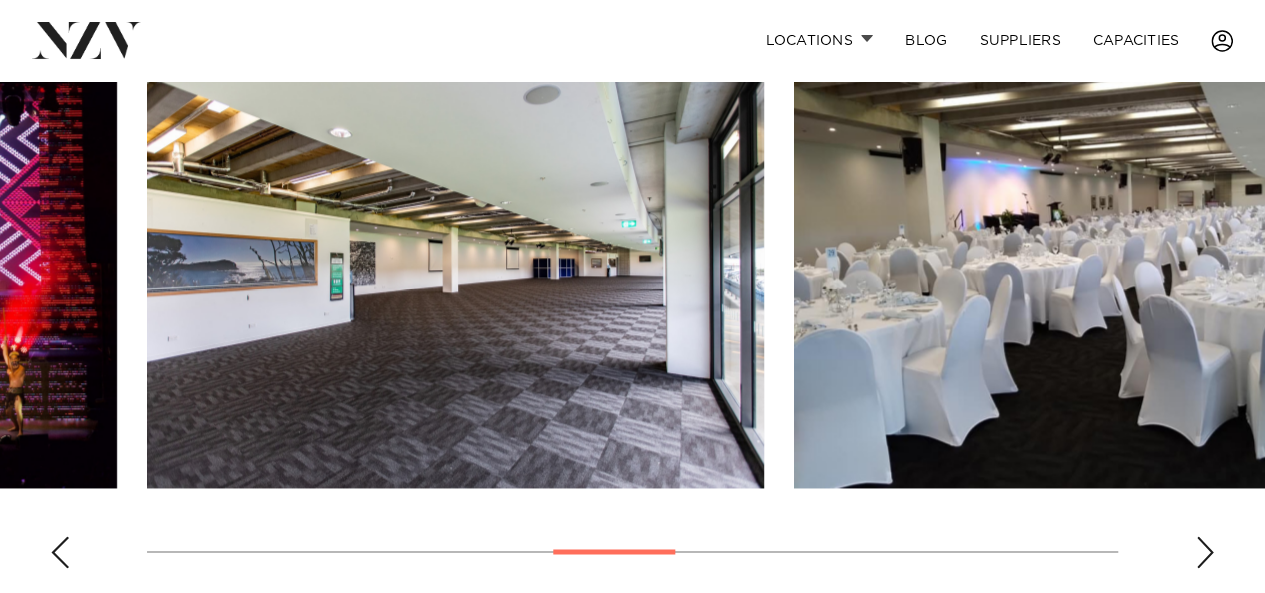 click at bounding box center (1205, 552) 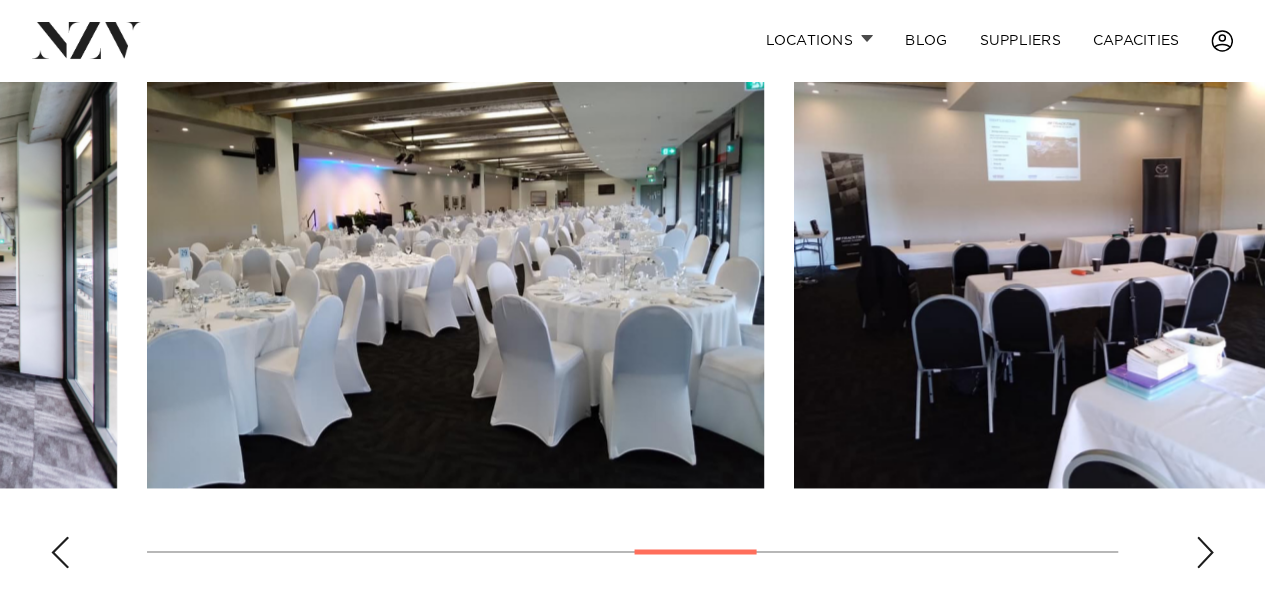 click at bounding box center [1205, 552] 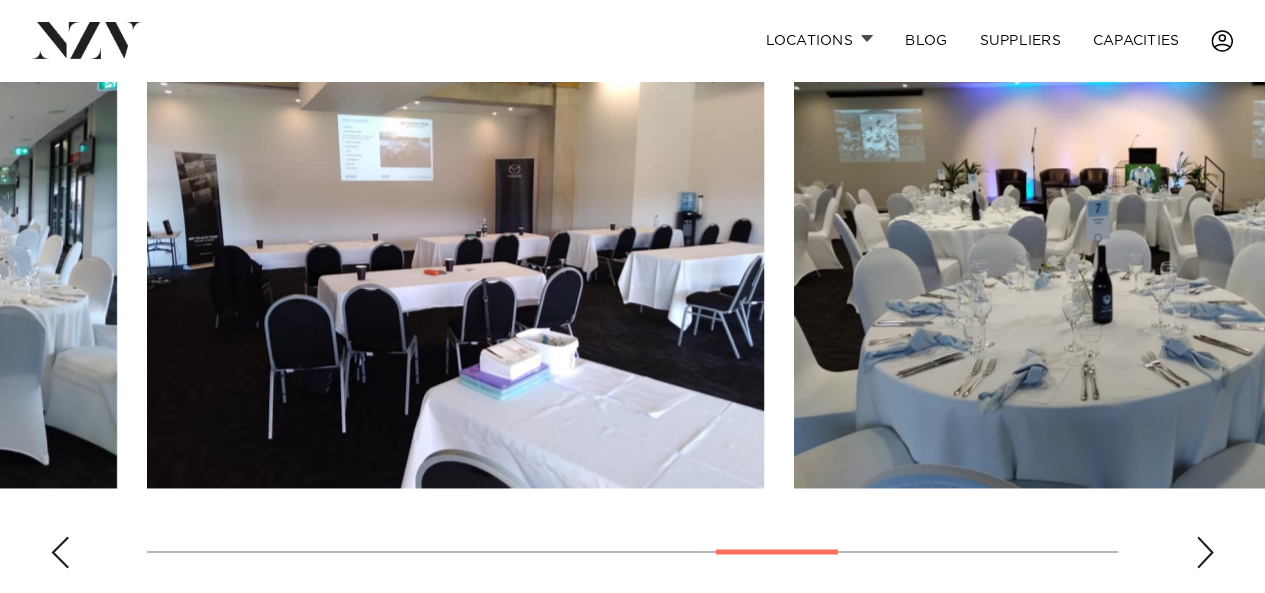 click at bounding box center [1205, 552] 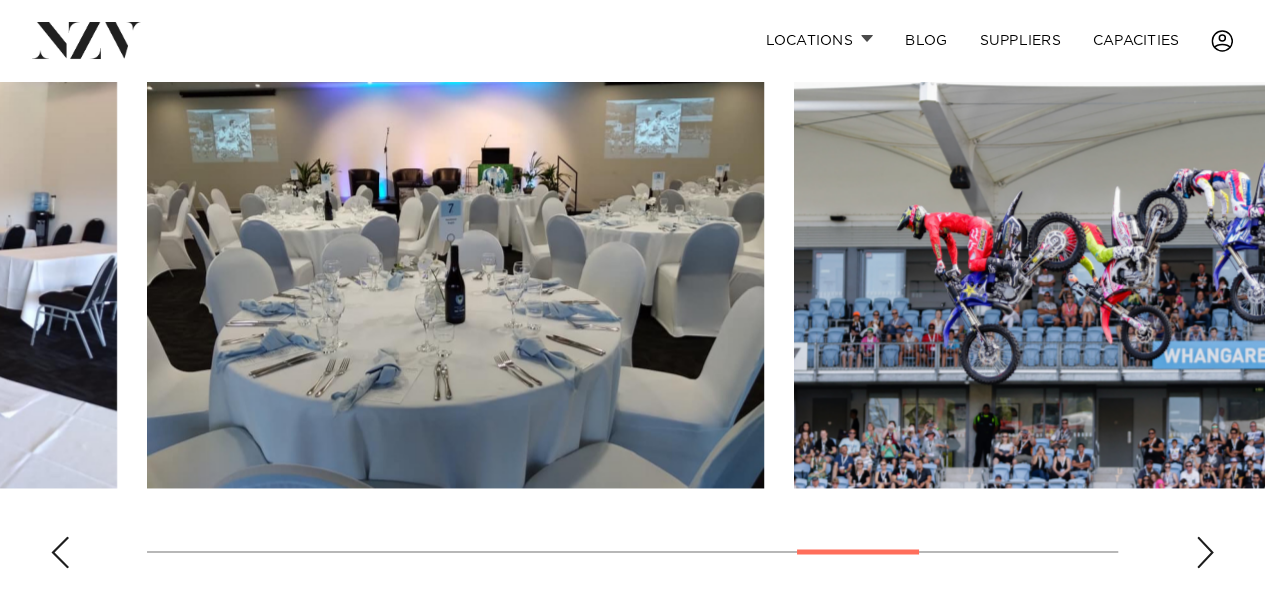 click at bounding box center (1205, 552) 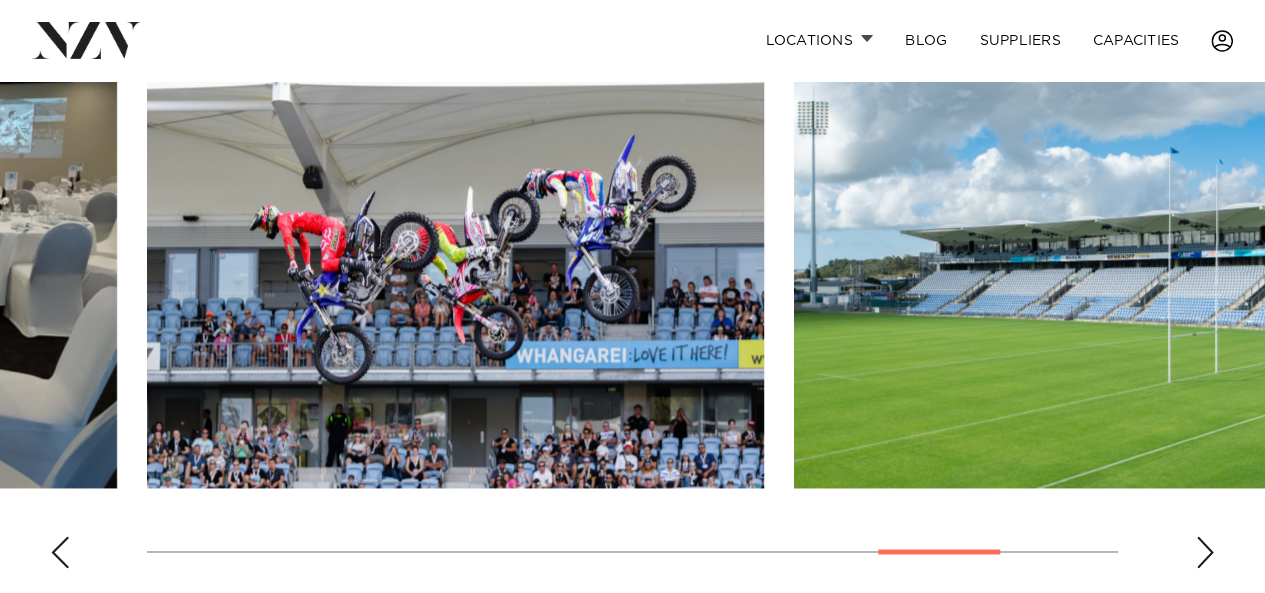 click at bounding box center (1205, 552) 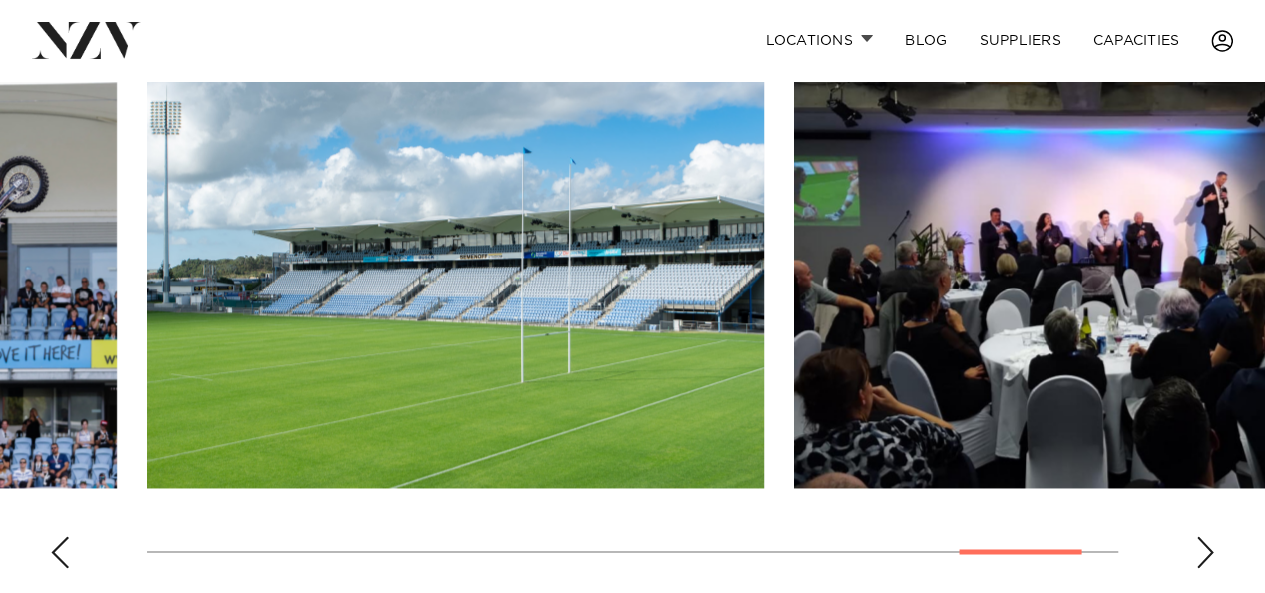 click at bounding box center (1102, 261) 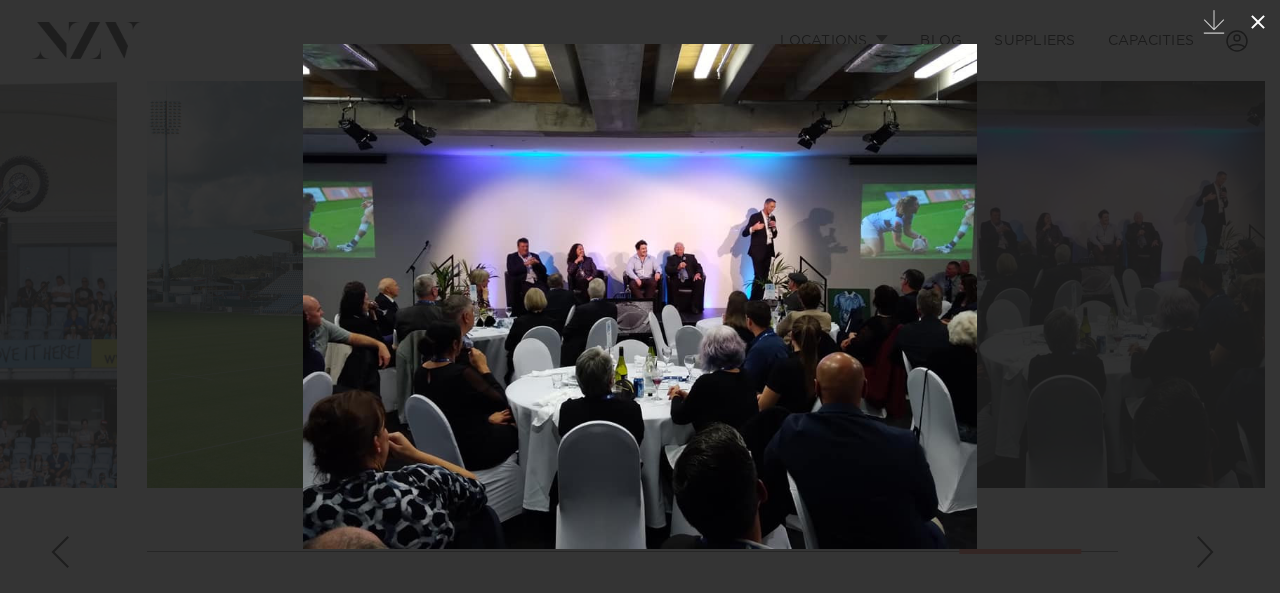 click 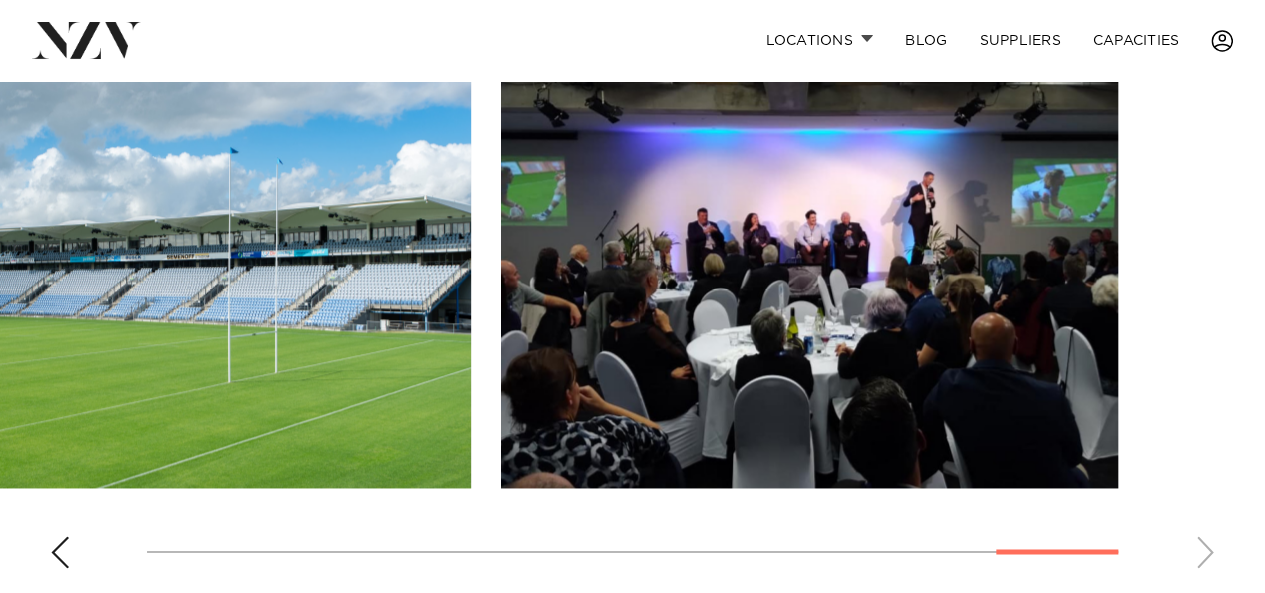 click at bounding box center (60, 552) 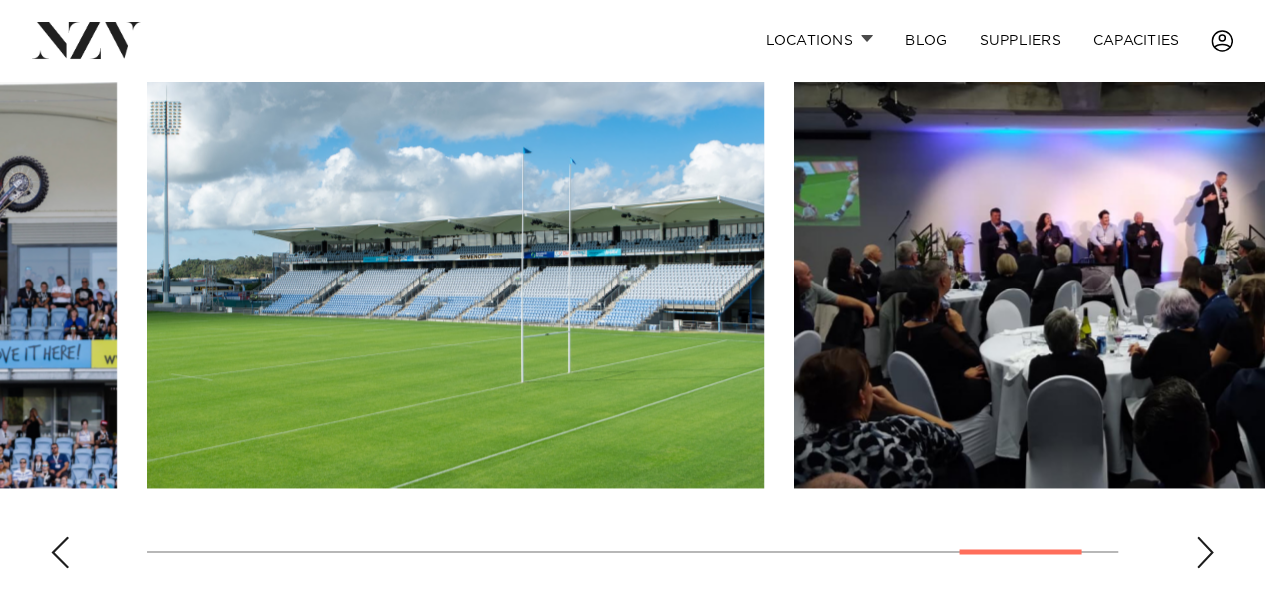 click at bounding box center [60, 552] 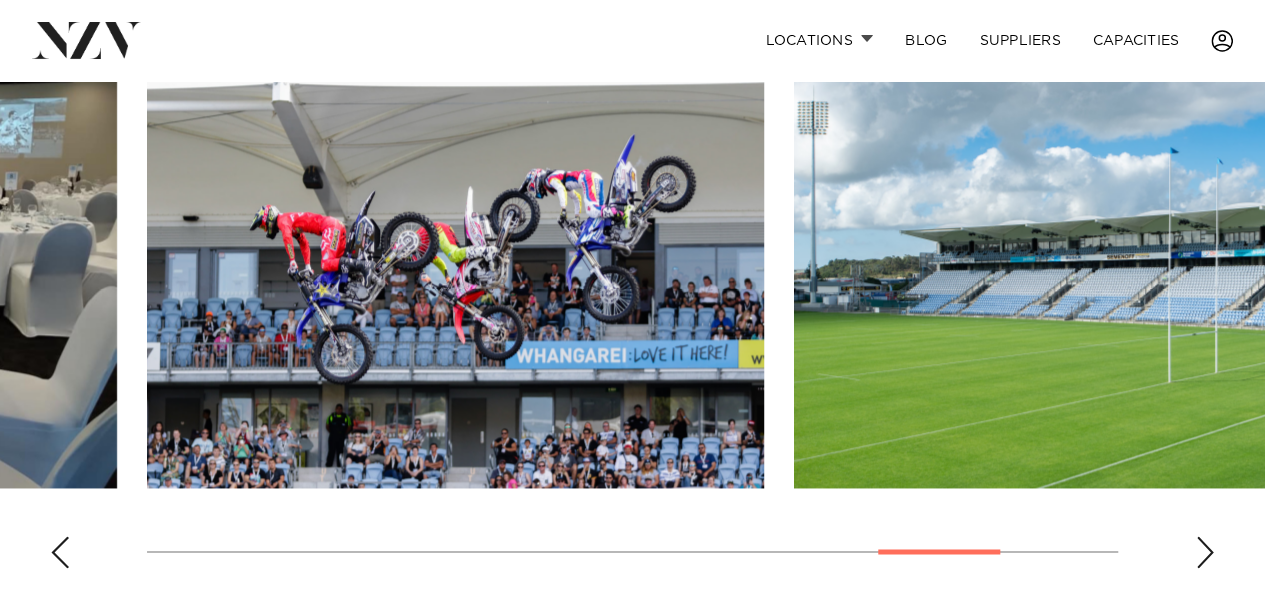 click at bounding box center [60, 552] 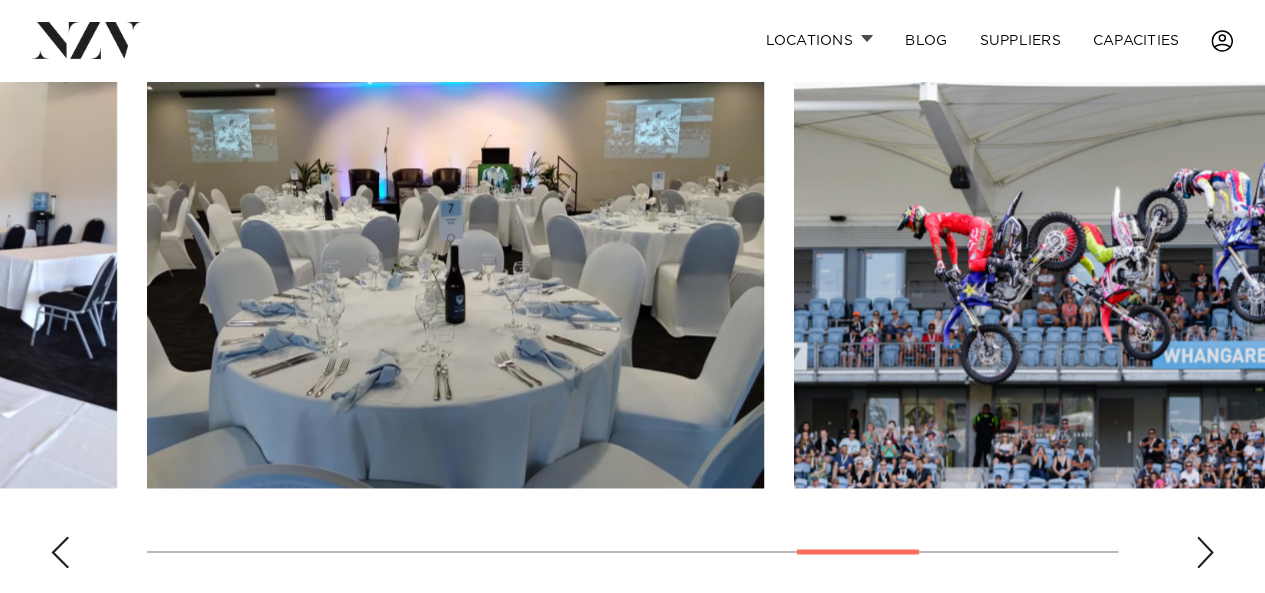 click at bounding box center [60, 552] 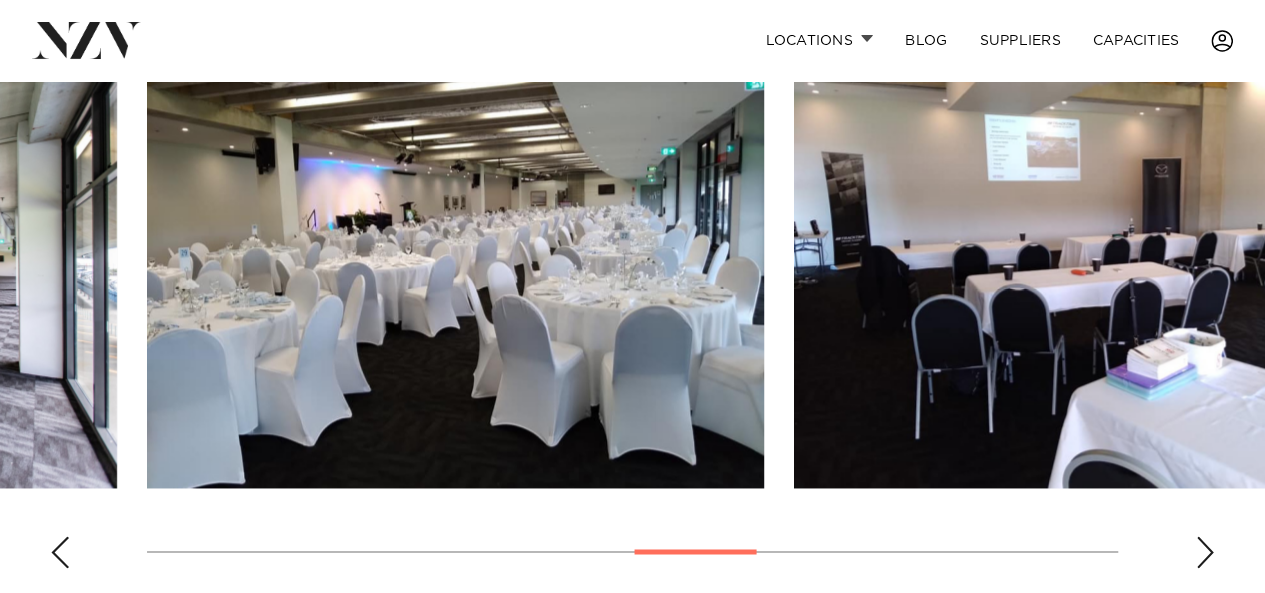 click at bounding box center (60, 552) 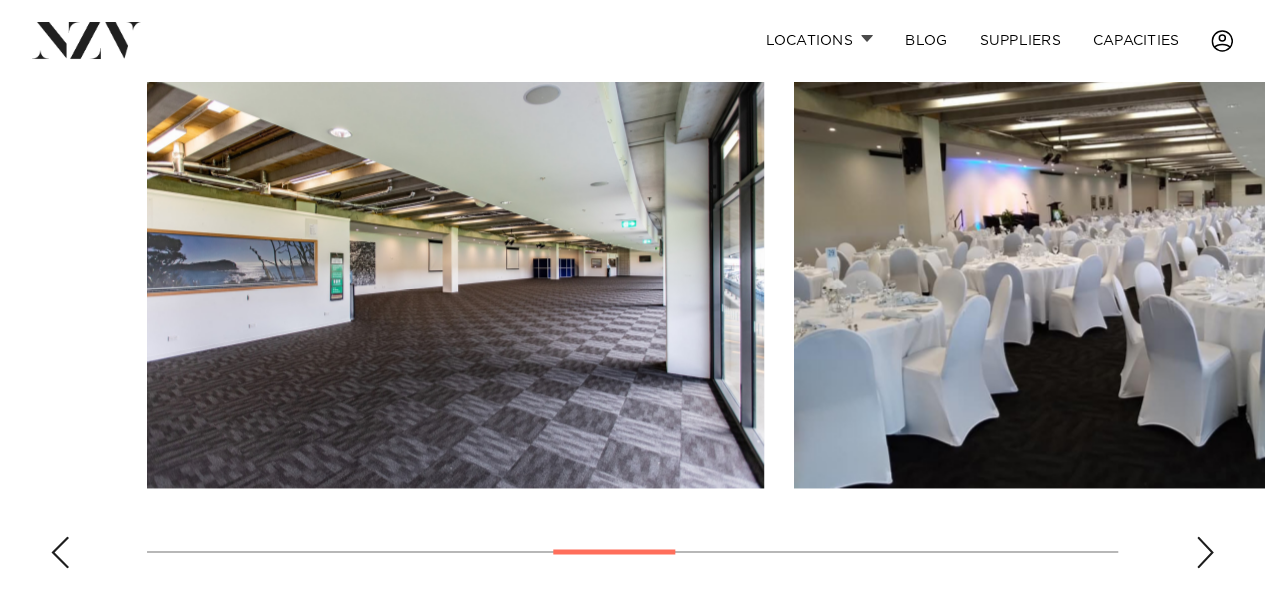 click at bounding box center (60, 552) 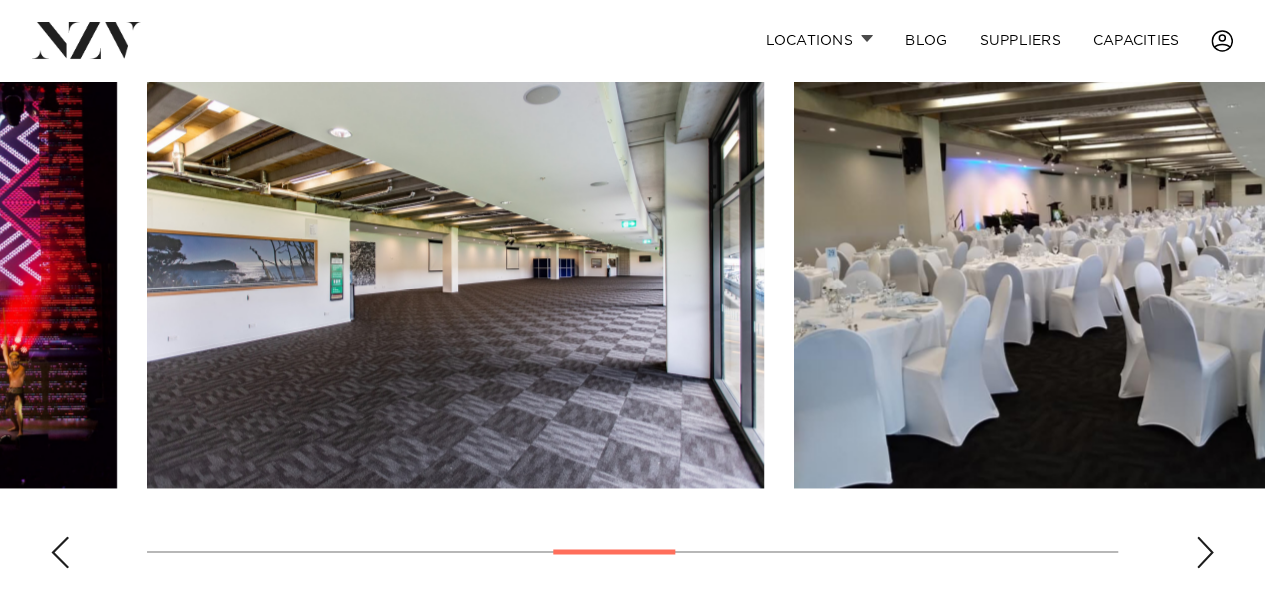 click at bounding box center (60, 552) 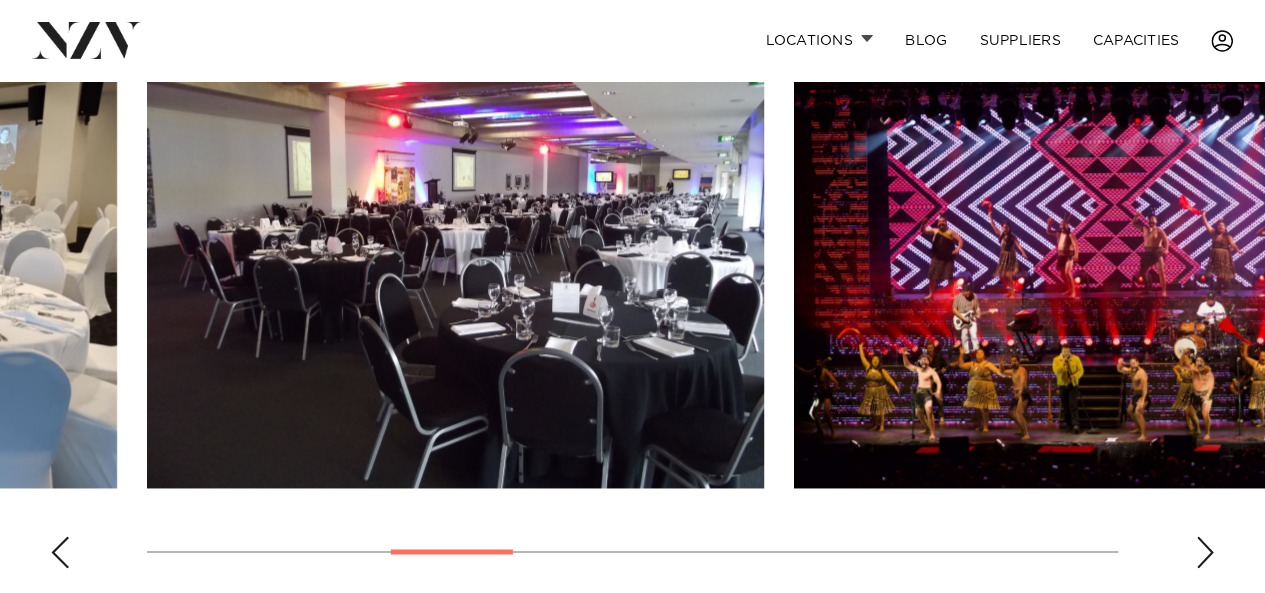 click at bounding box center [60, 552] 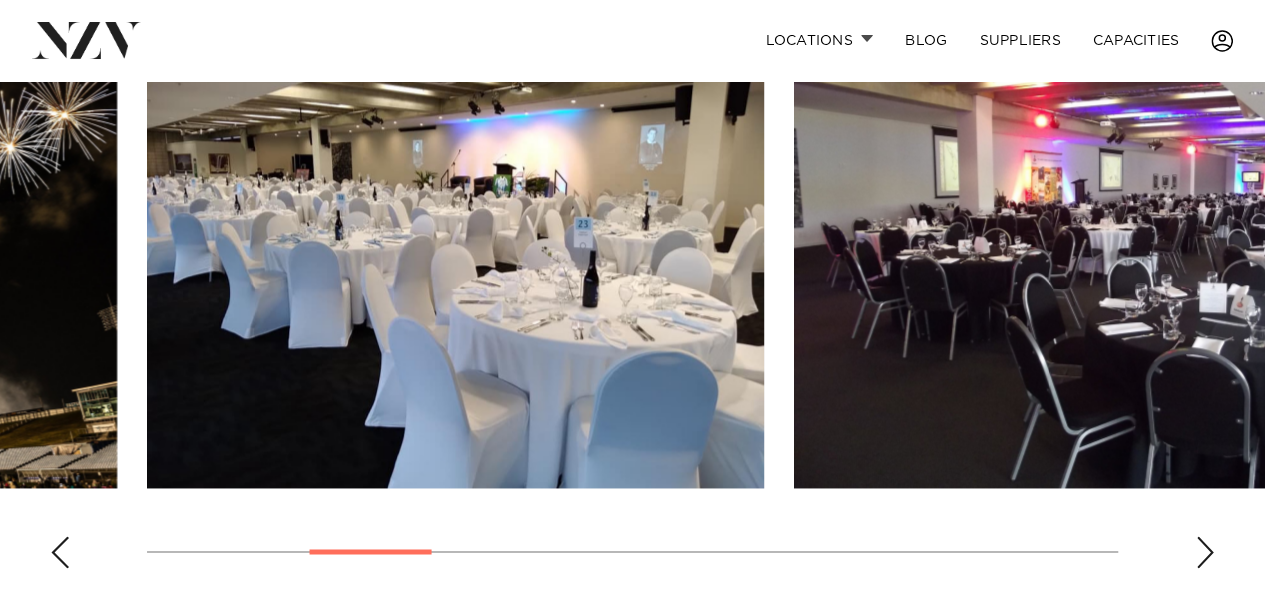click at bounding box center [60, 552] 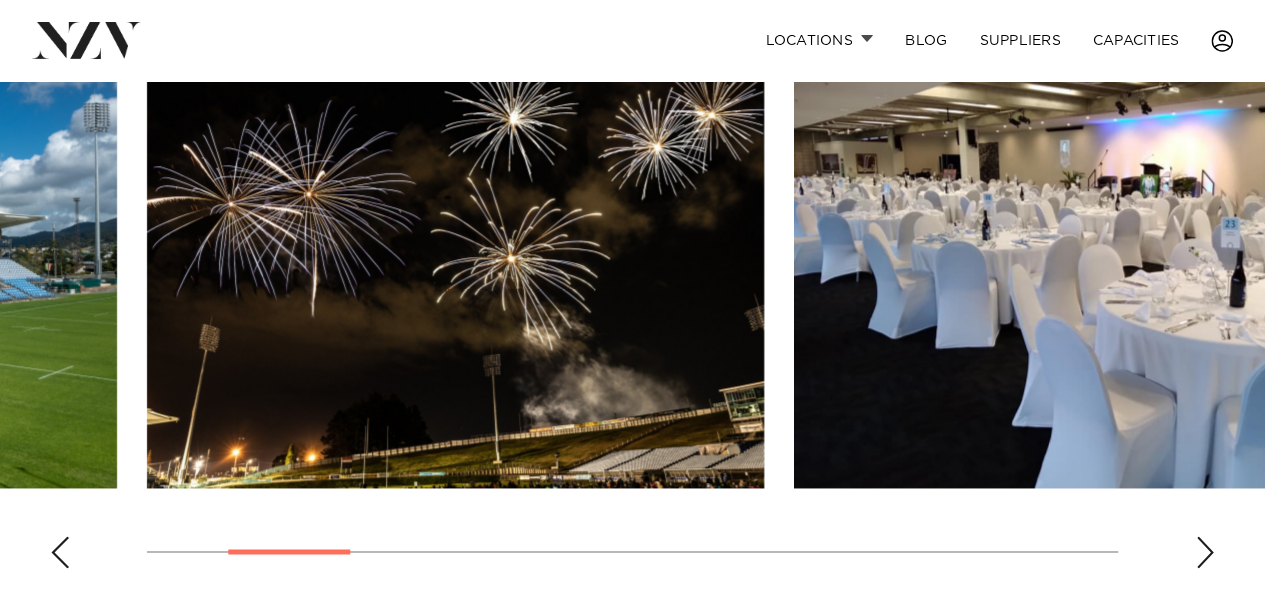 click at bounding box center [60, 552] 